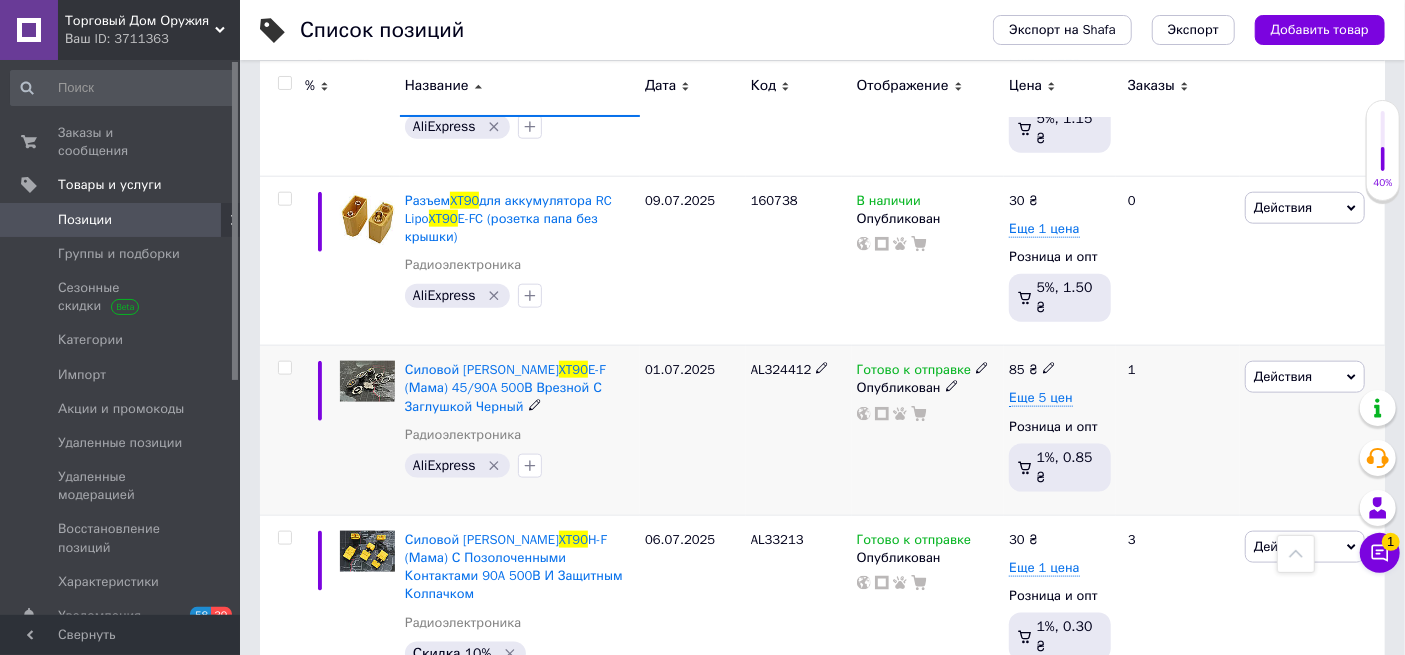 scroll, scrollTop: 1049, scrollLeft: 0, axis: vertical 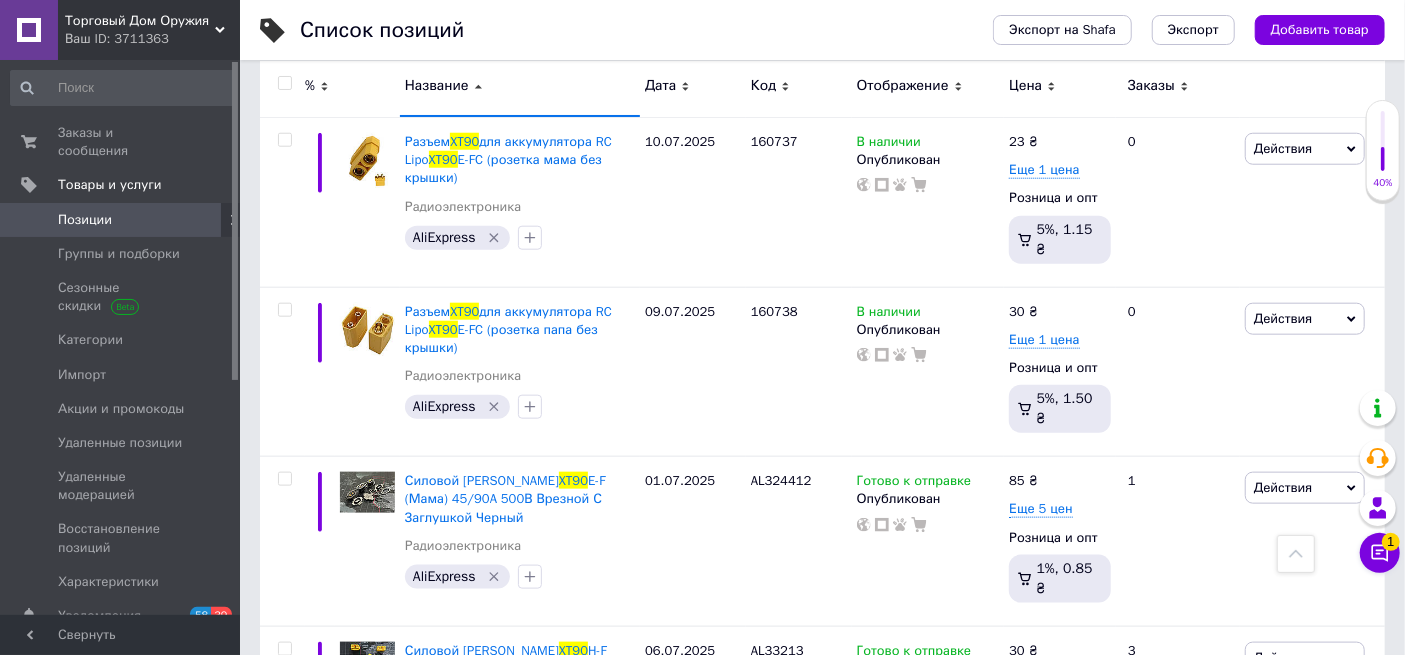 click on "Торговый Дом Оружия" at bounding box center [140, 21] 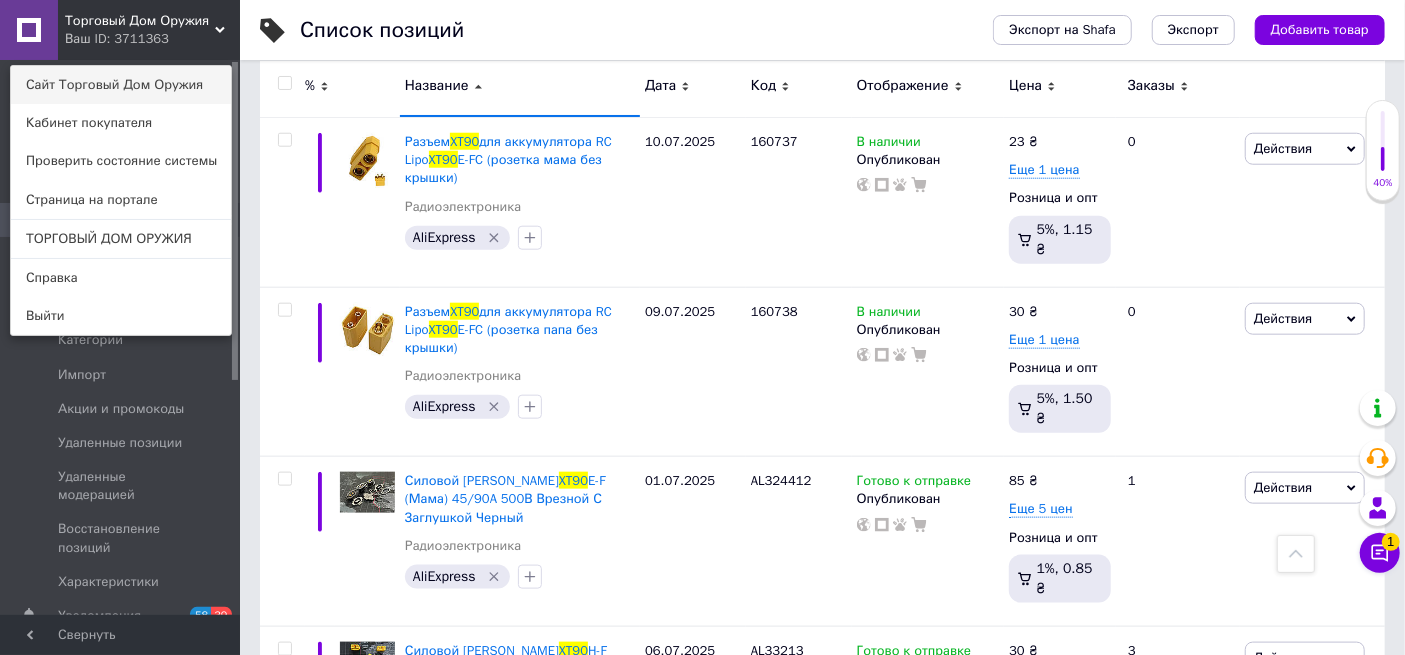 click on "Сайт Торговый Дом Оружия" at bounding box center (121, 85) 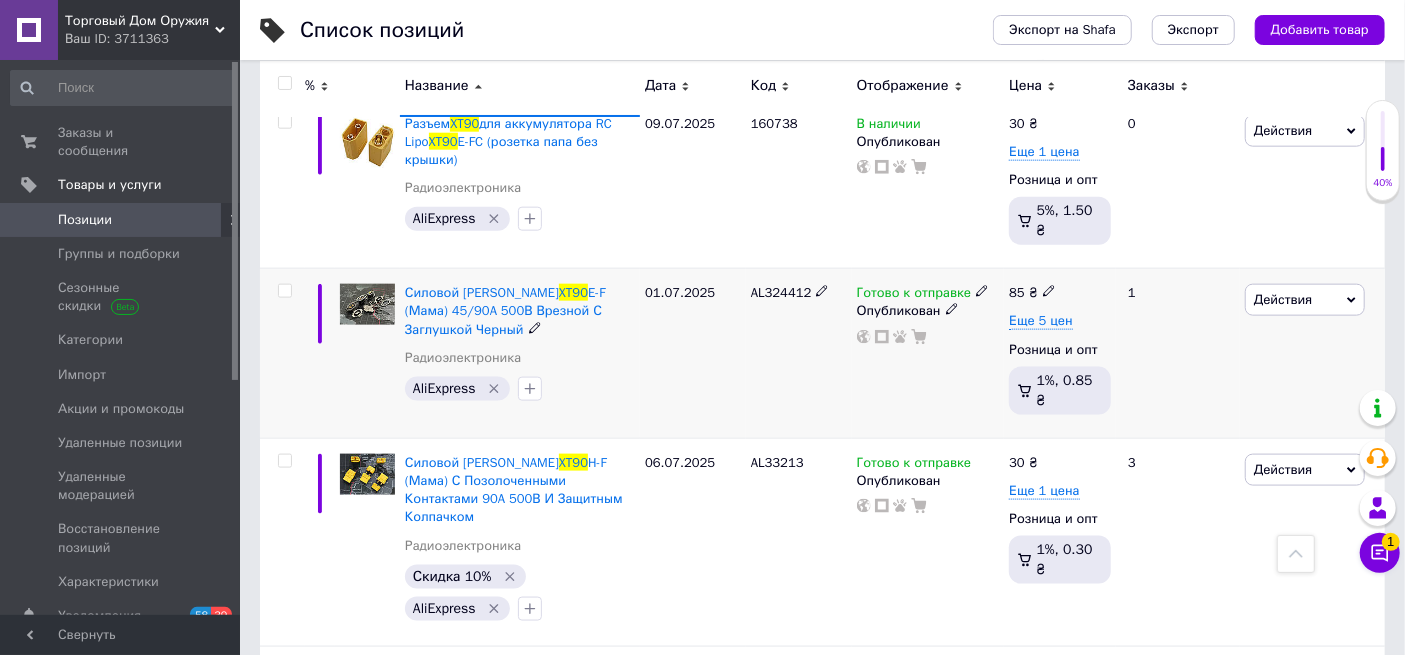 scroll, scrollTop: 1272, scrollLeft: 0, axis: vertical 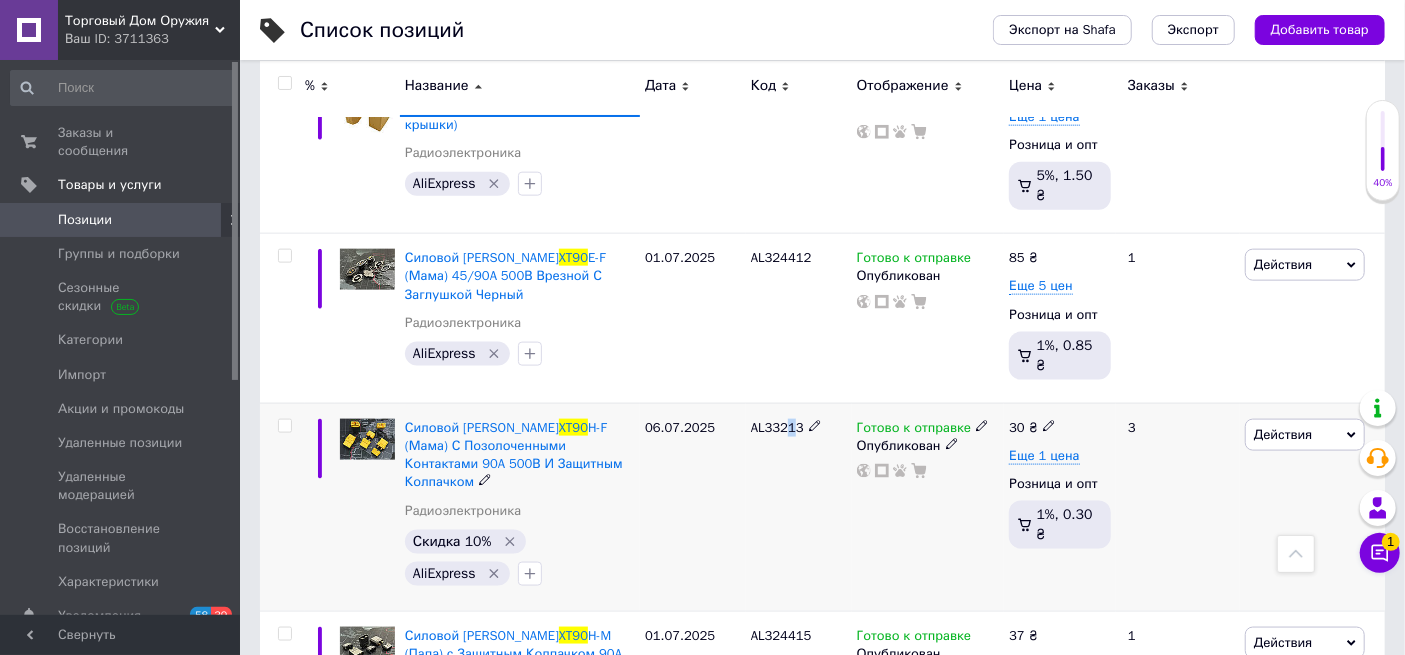 click on "AL33213" at bounding box center (777, 427) 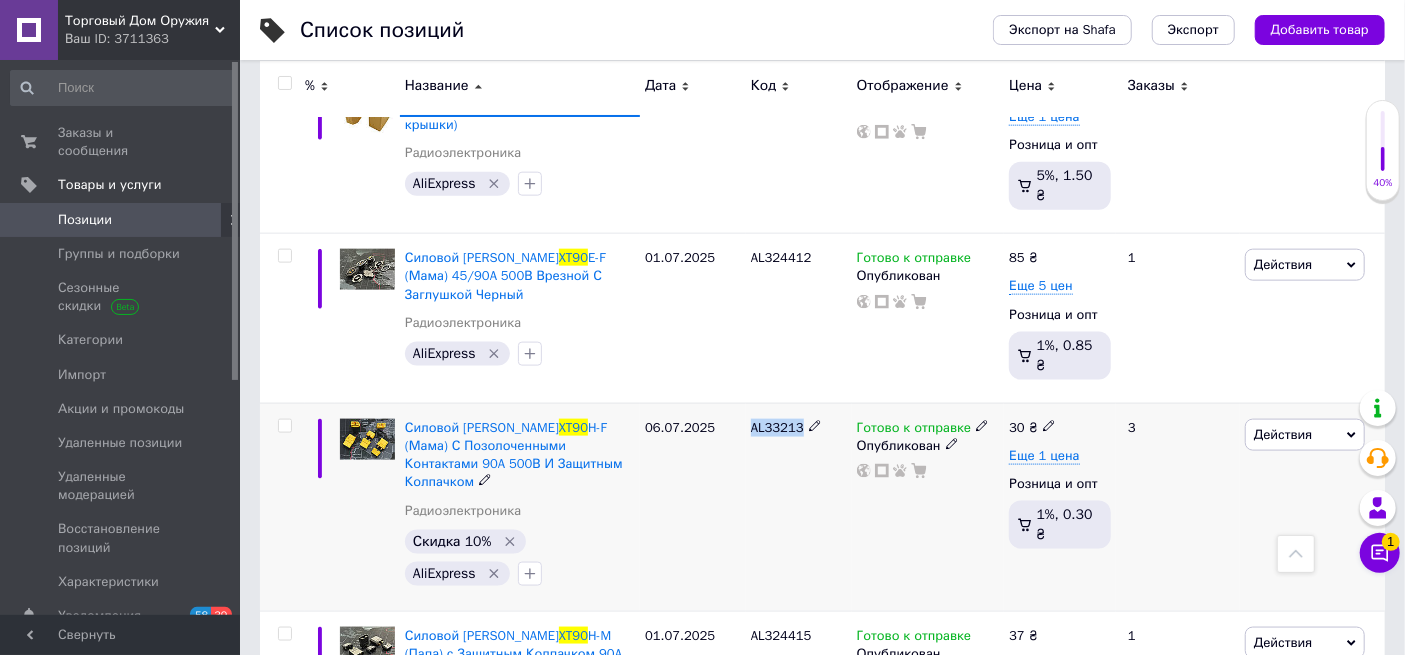 drag, startPoint x: 797, startPoint y: 331, endPoint x: 746, endPoint y: 333, distance: 51.0392 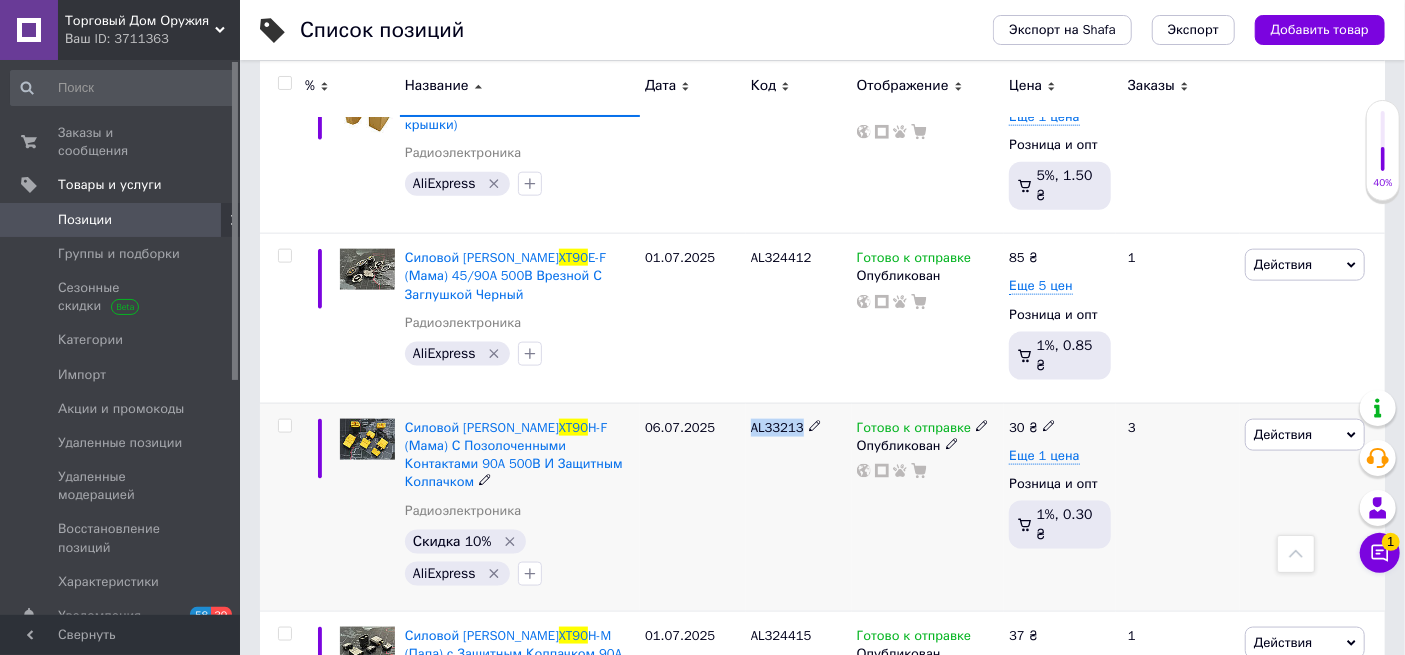 click on "AL33213" at bounding box center (799, 507) 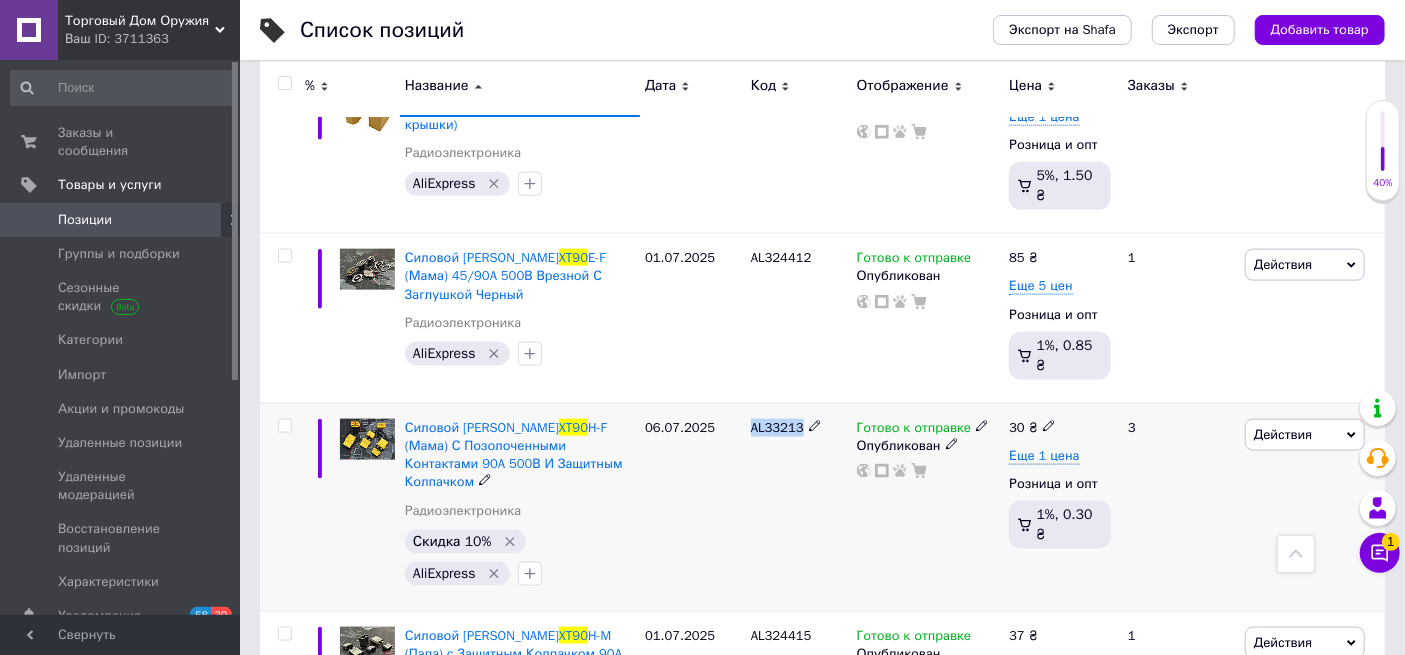copy on "AL33213" 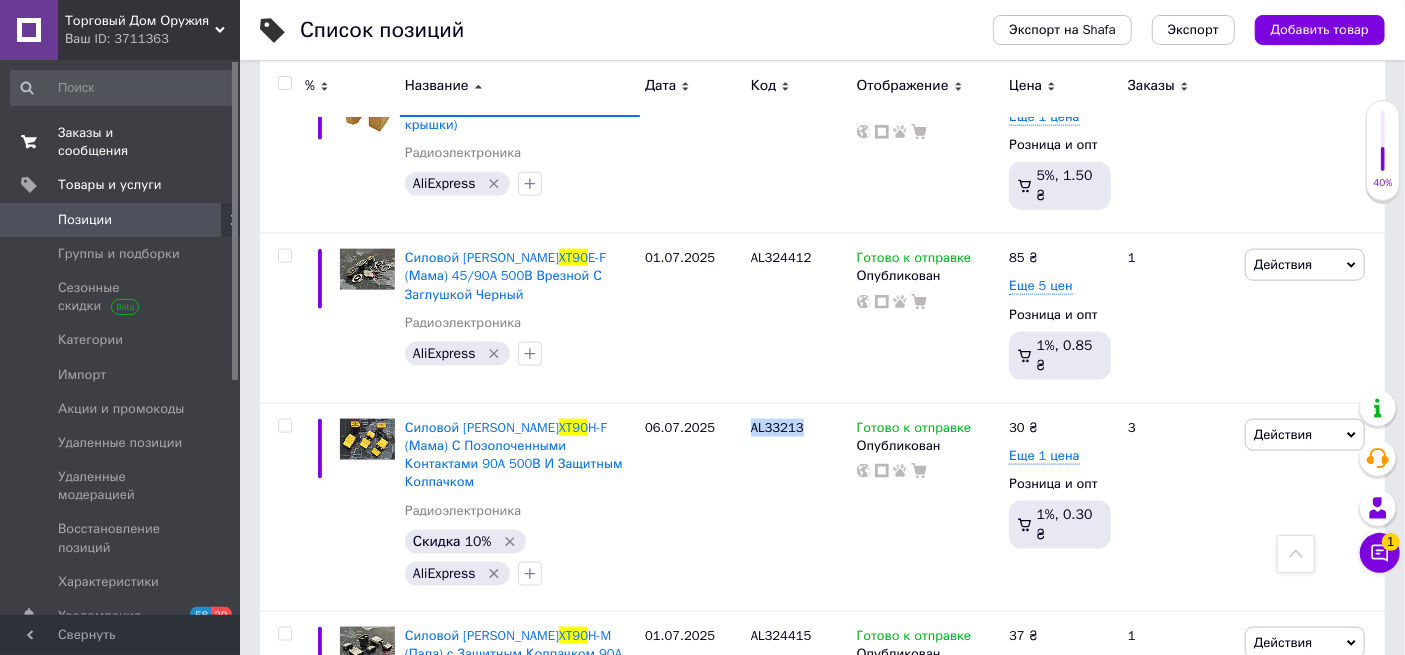 click on "Заказы и сообщения" at bounding box center [121, 142] 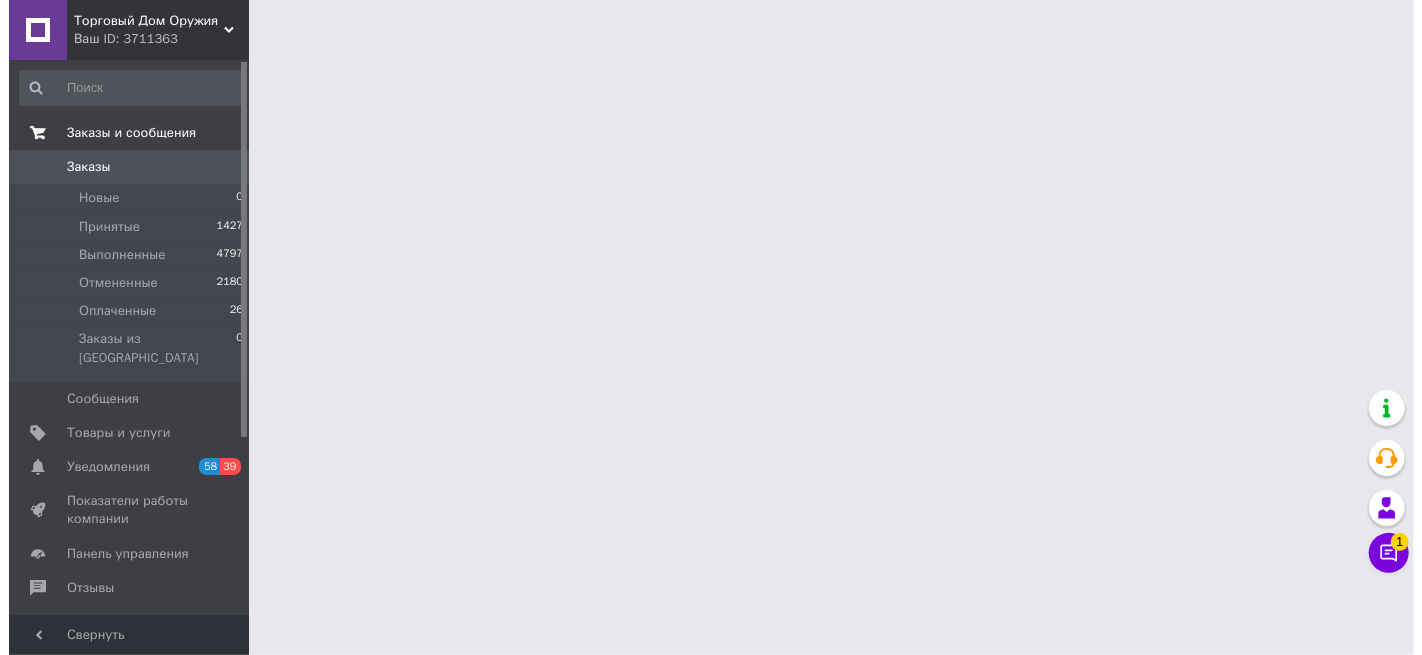 scroll, scrollTop: 0, scrollLeft: 0, axis: both 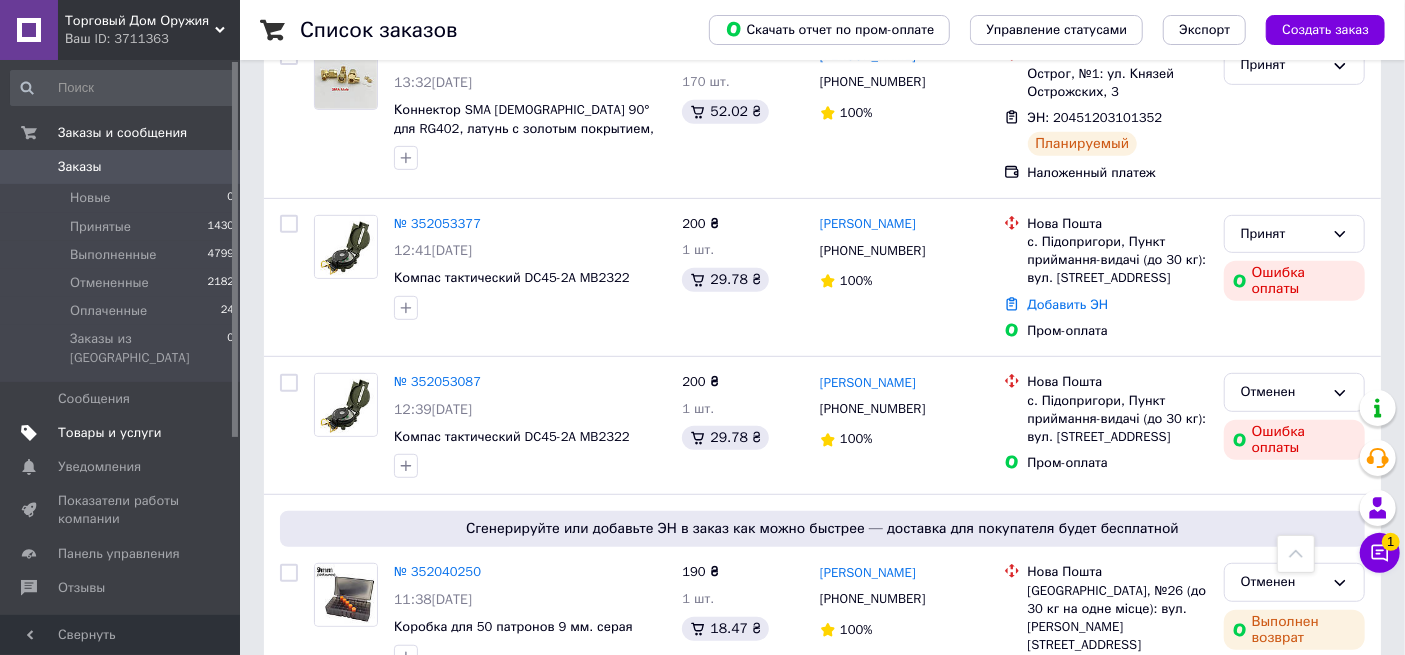 click on "Товары и услуги" at bounding box center (110, 433) 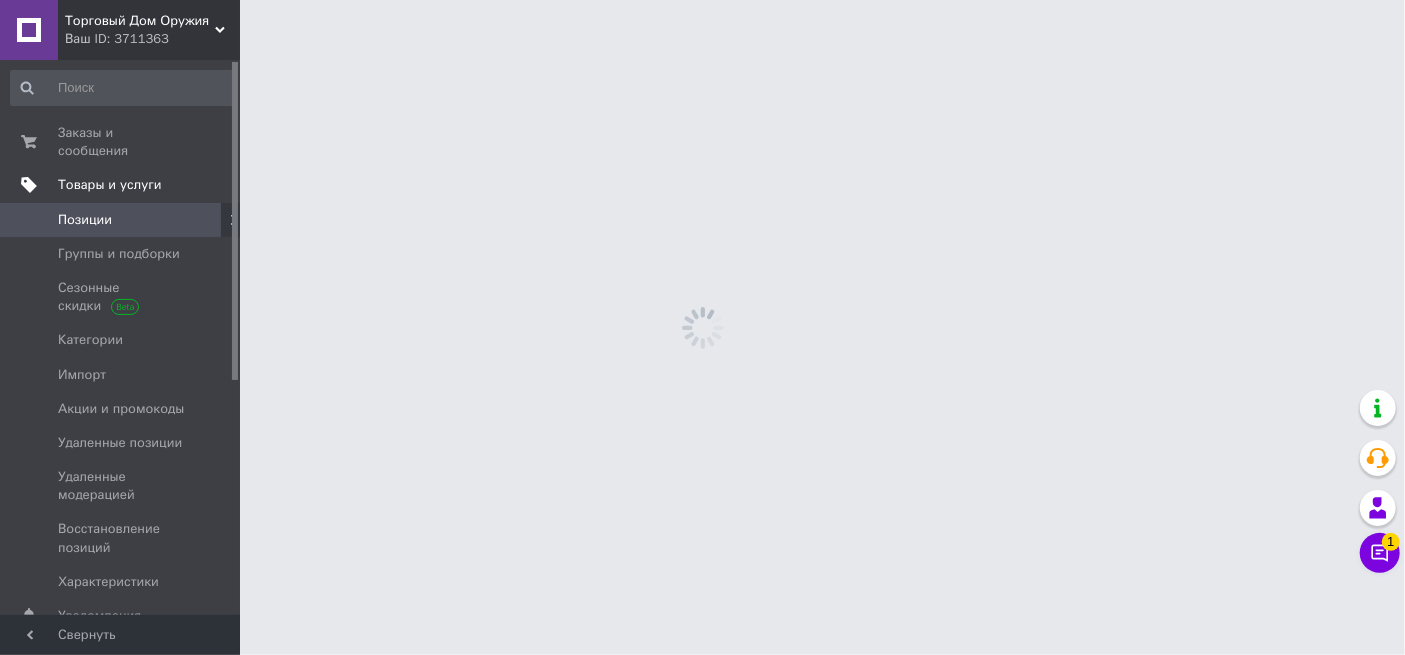 scroll, scrollTop: 0, scrollLeft: 0, axis: both 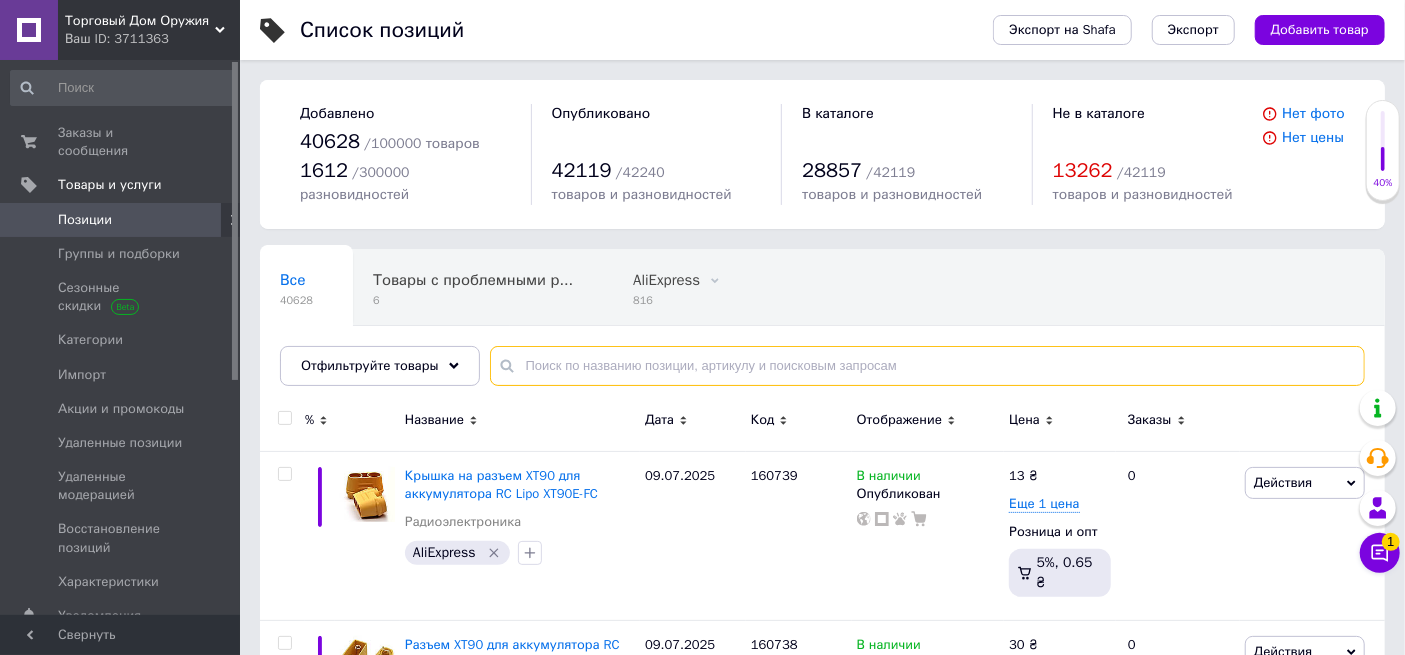 click at bounding box center (927, 366) 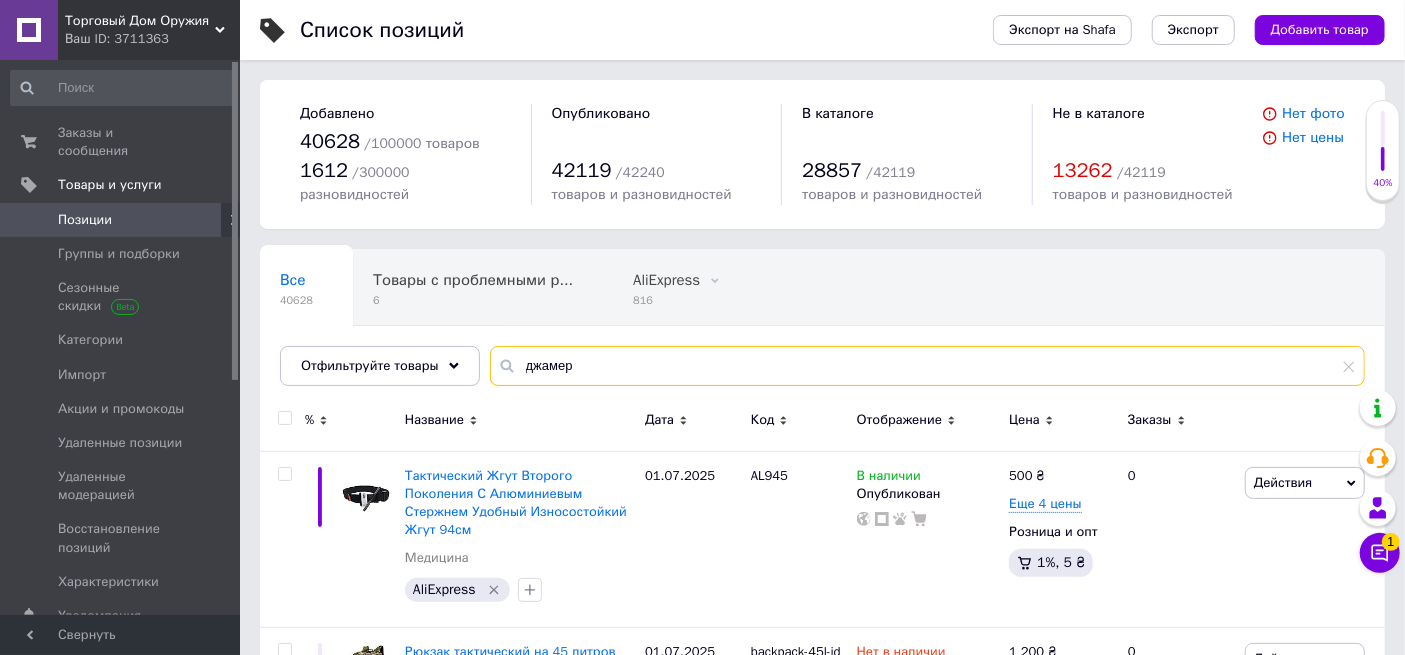 scroll, scrollTop: 111, scrollLeft: 0, axis: vertical 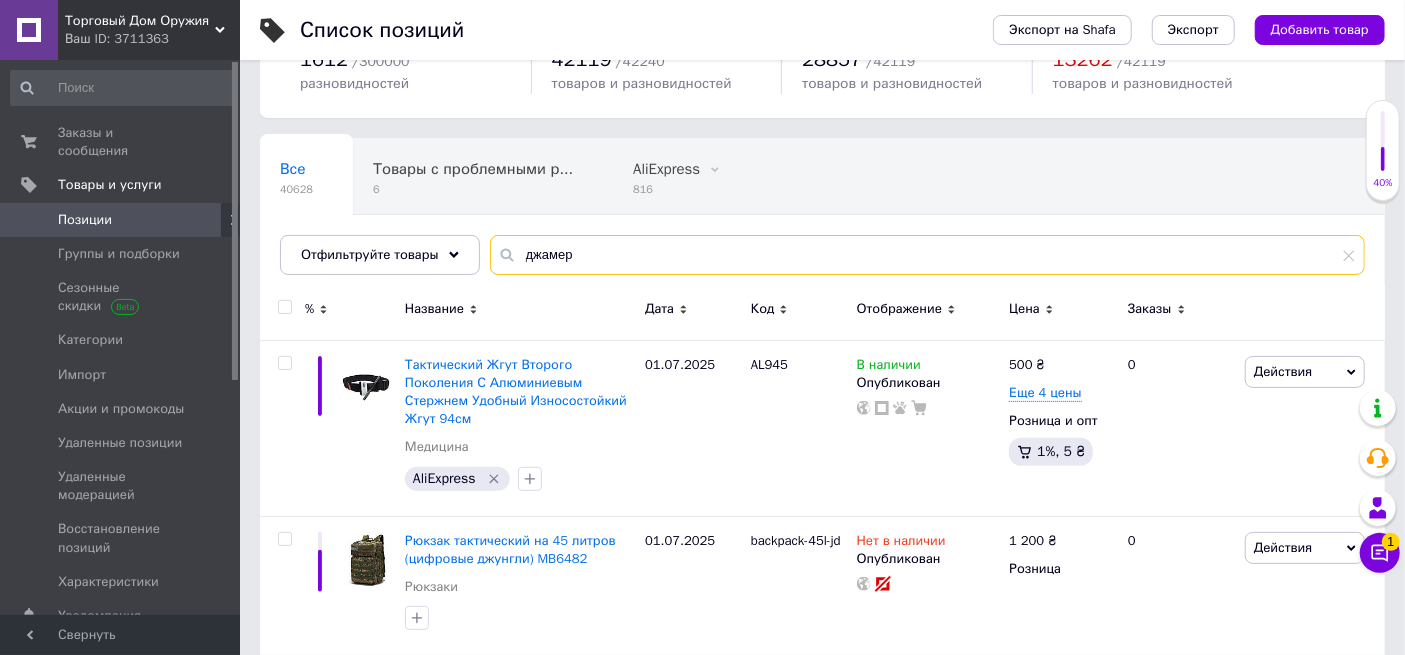 type on "джамер" 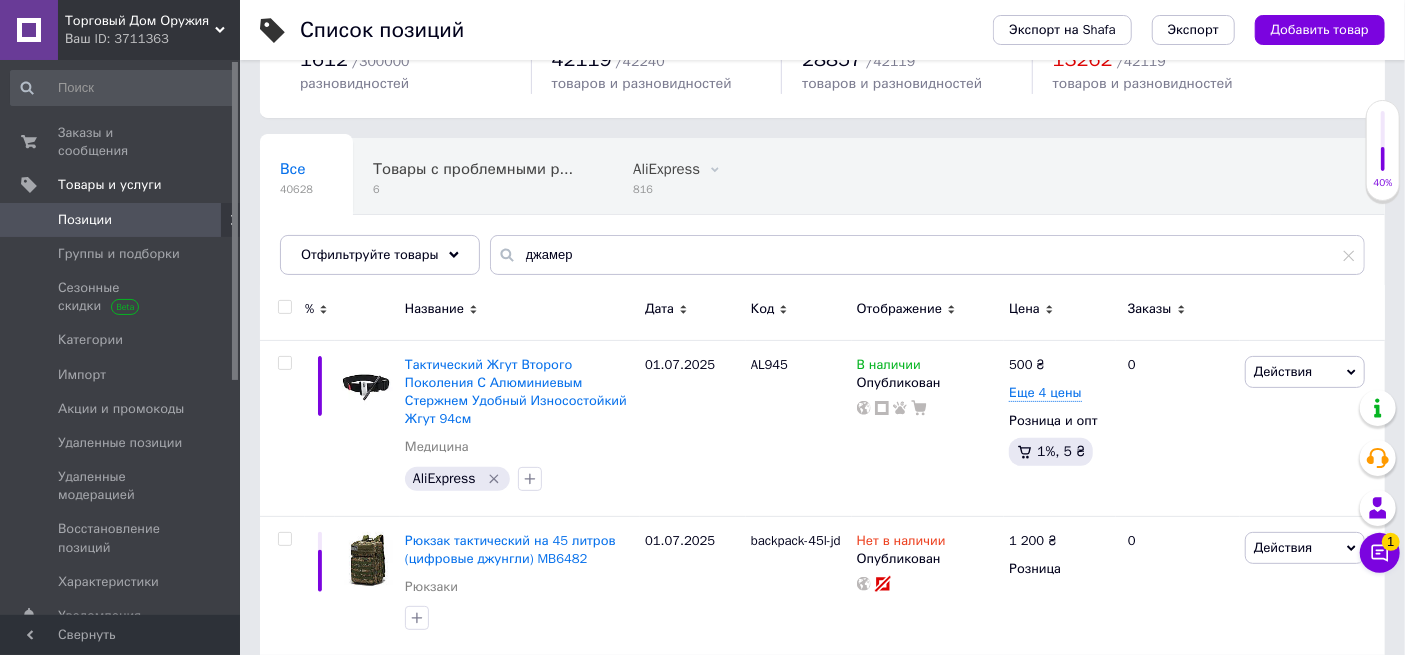 click on "Название" at bounding box center (434, 309) 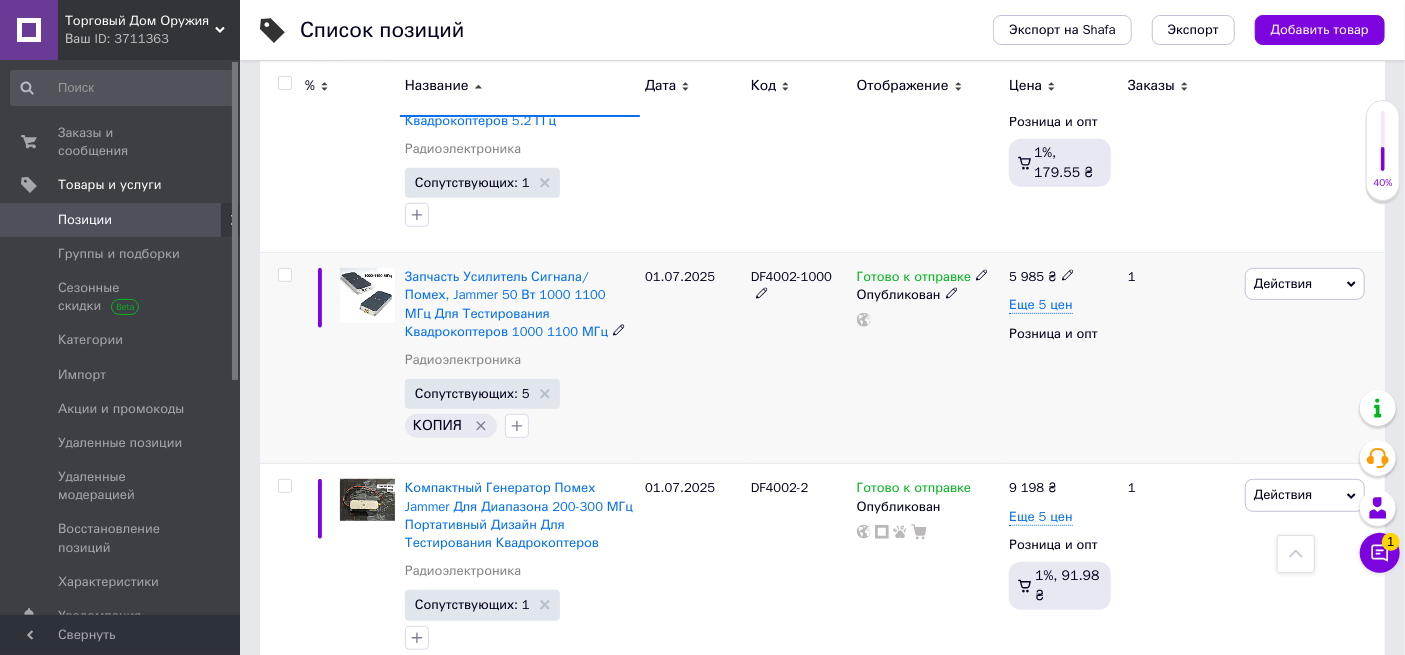 scroll, scrollTop: 444, scrollLeft: 0, axis: vertical 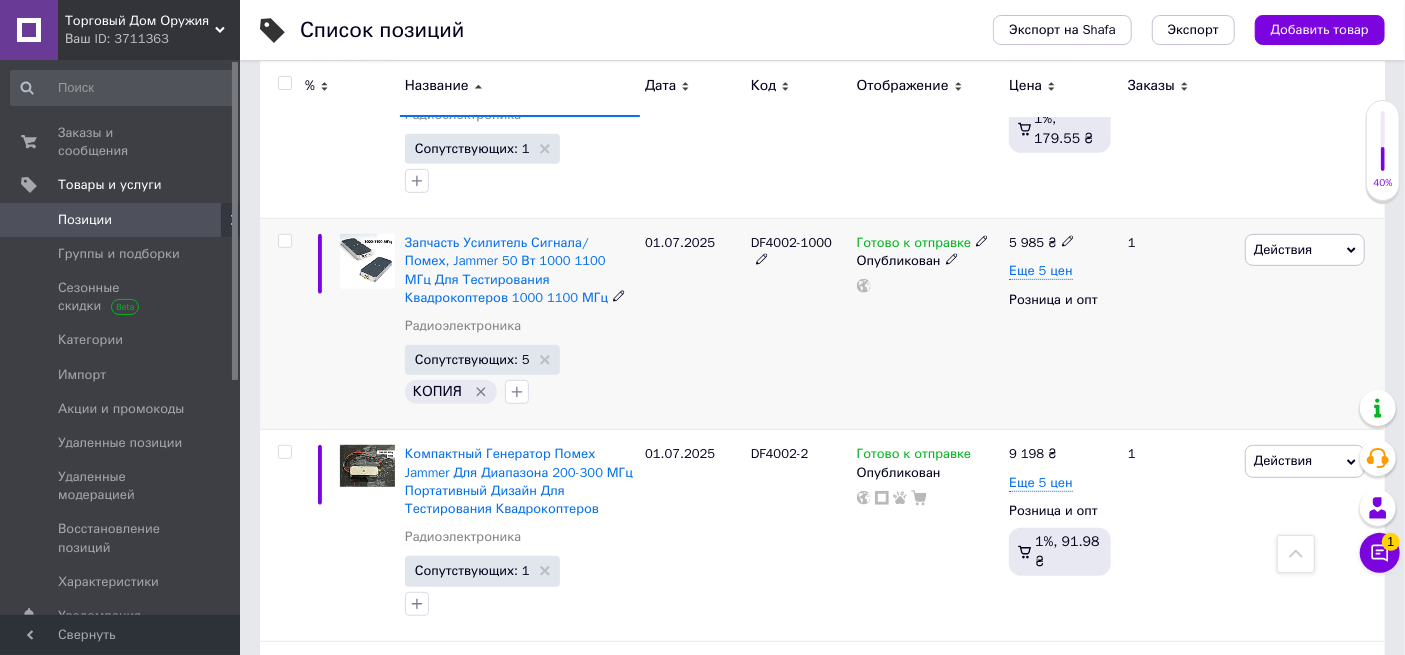 click 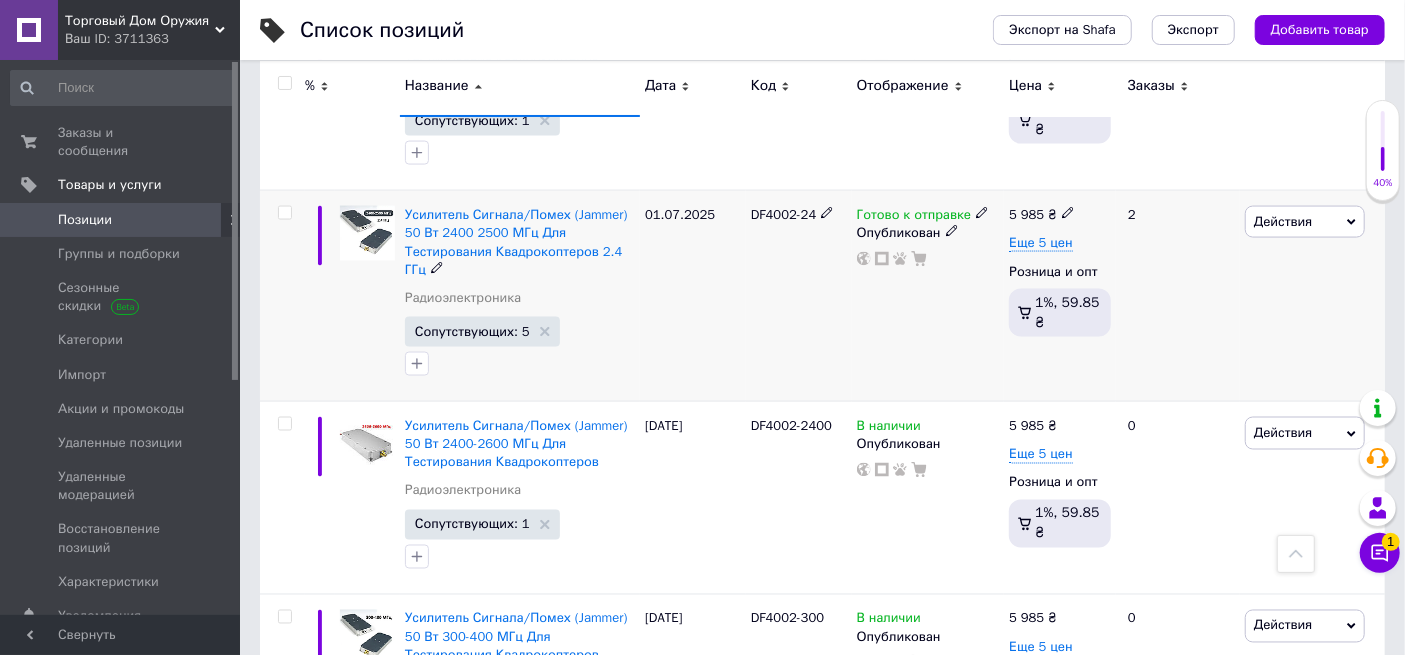 scroll, scrollTop: 1777, scrollLeft: 0, axis: vertical 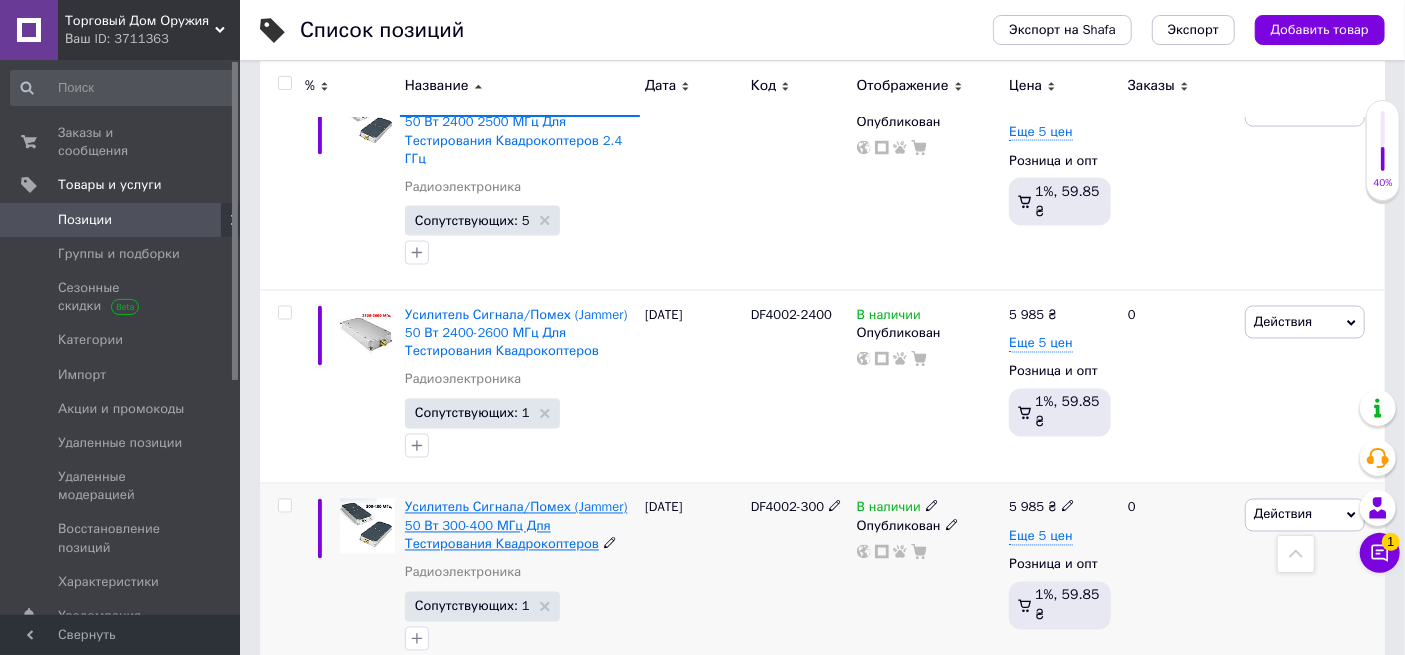 click on "Усилитель Сигнала/Помех (Jammer) 50 Вт 300-400 МГц Для Тестирования Квадрокоптеров" at bounding box center (516, 525) 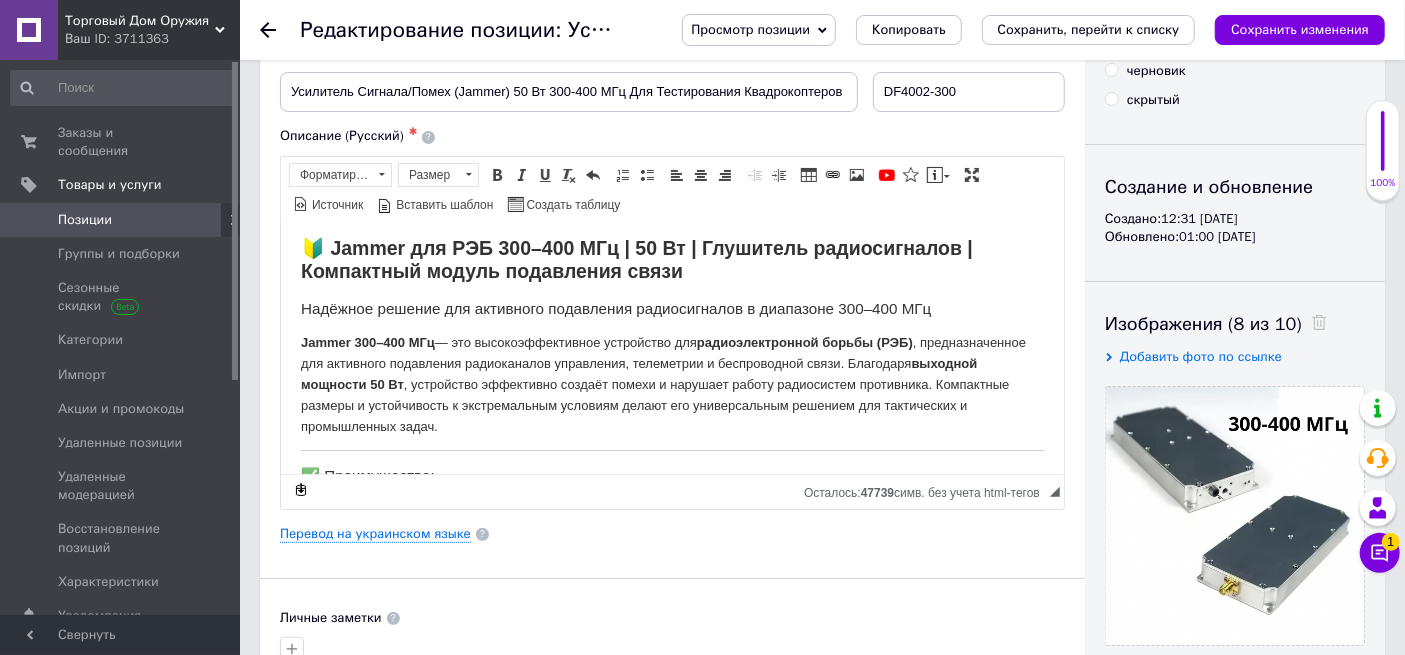 scroll, scrollTop: 0, scrollLeft: 0, axis: both 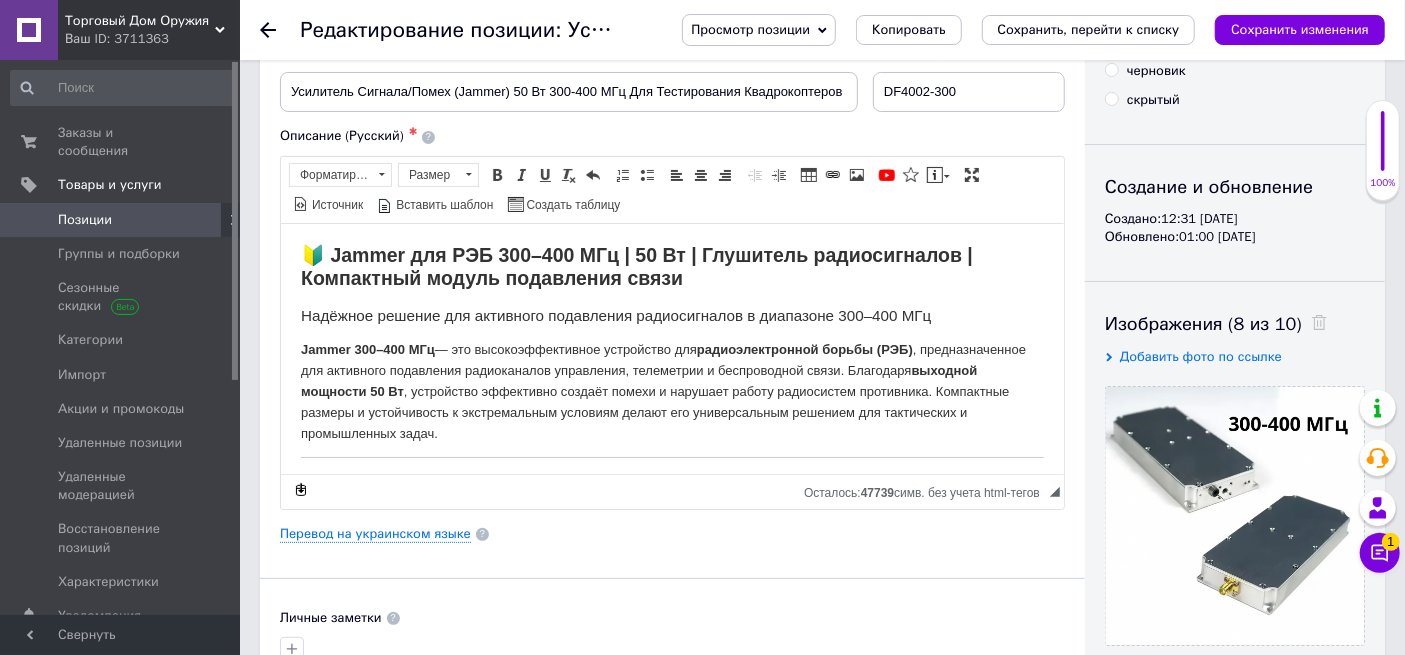 click 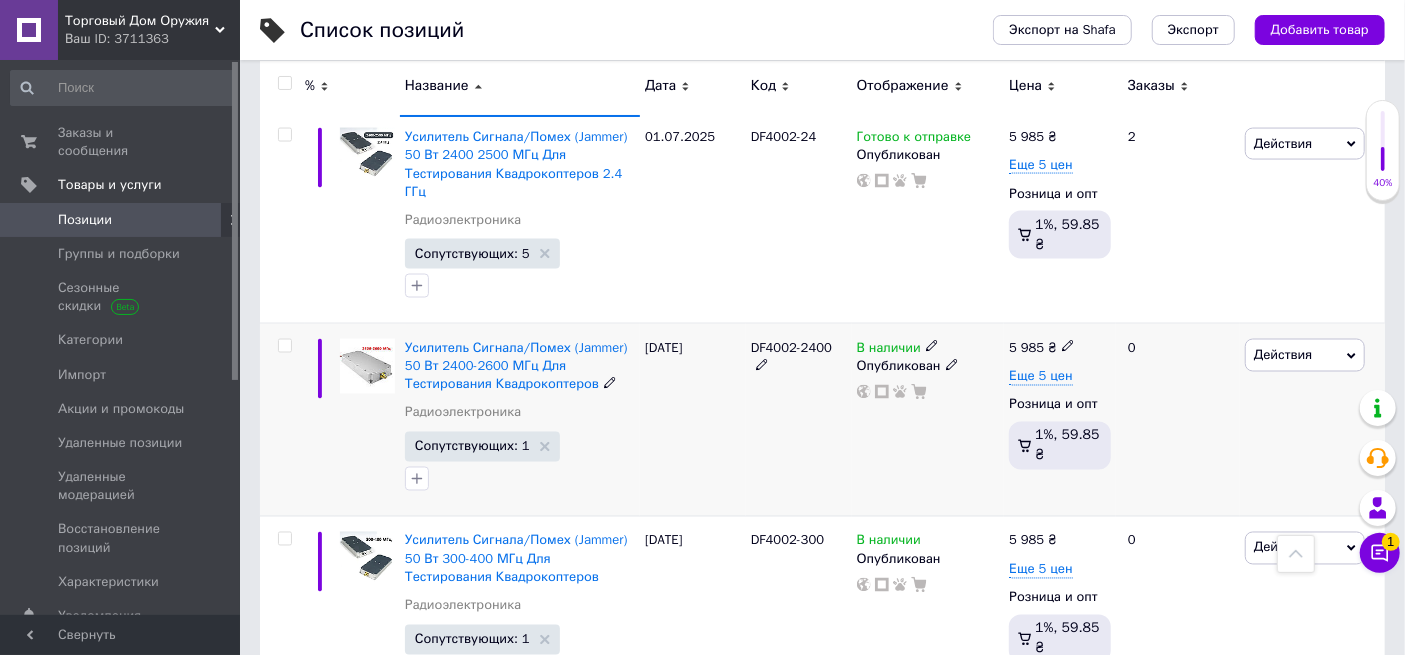 scroll, scrollTop: 1888, scrollLeft: 0, axis: vertical 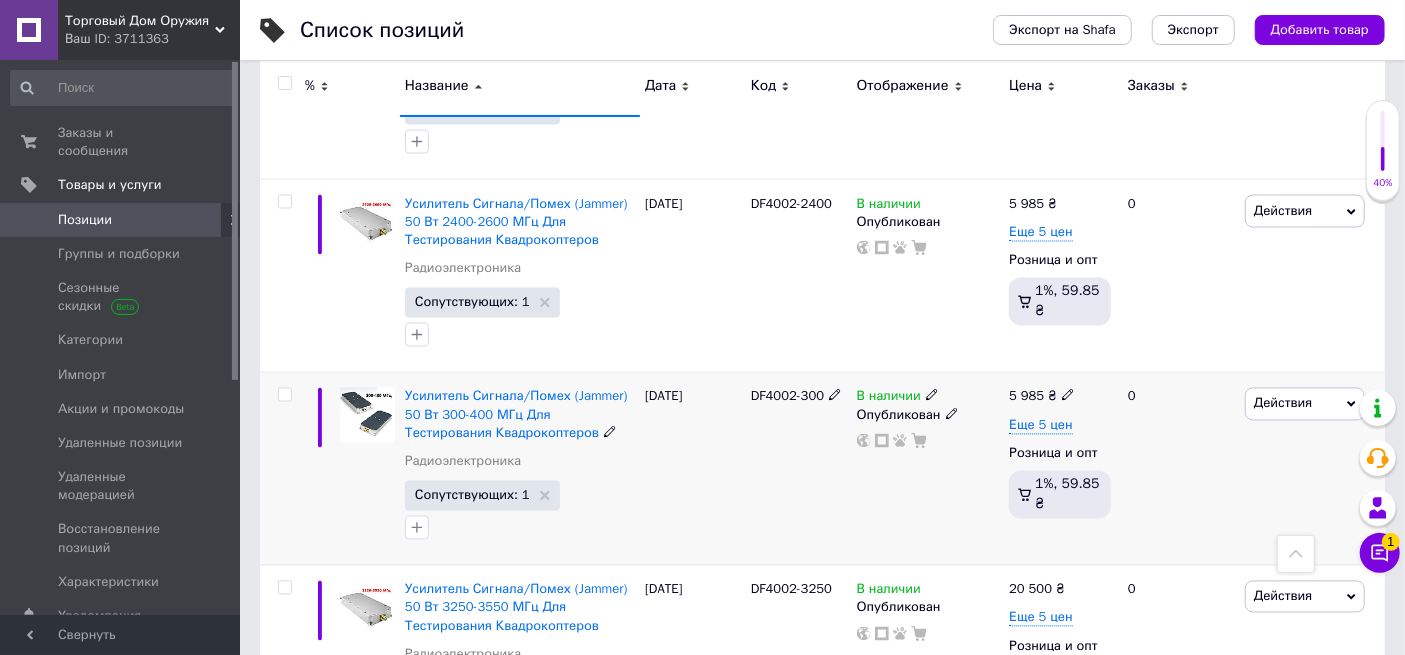click at bounding box center (284, 395) 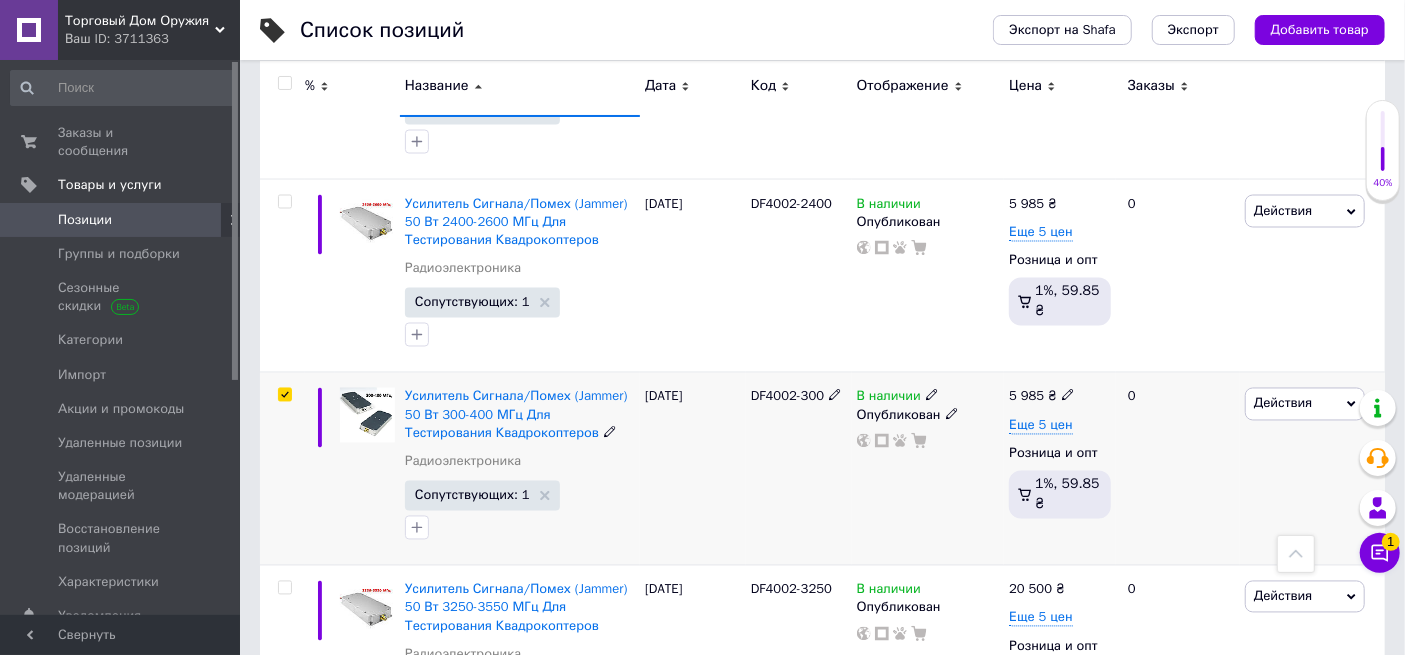 checkbox on "true" 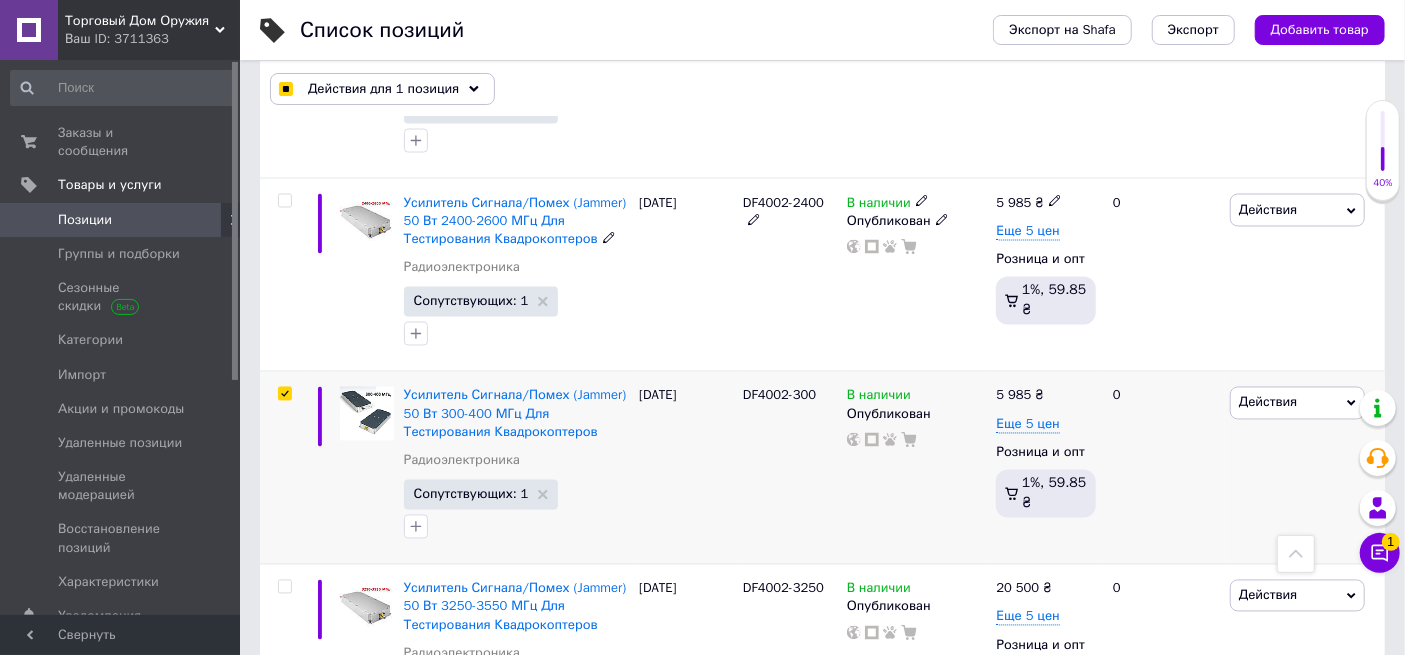 scroll, scrollTop: 1906, scrollLeft: 0, axis: vertical 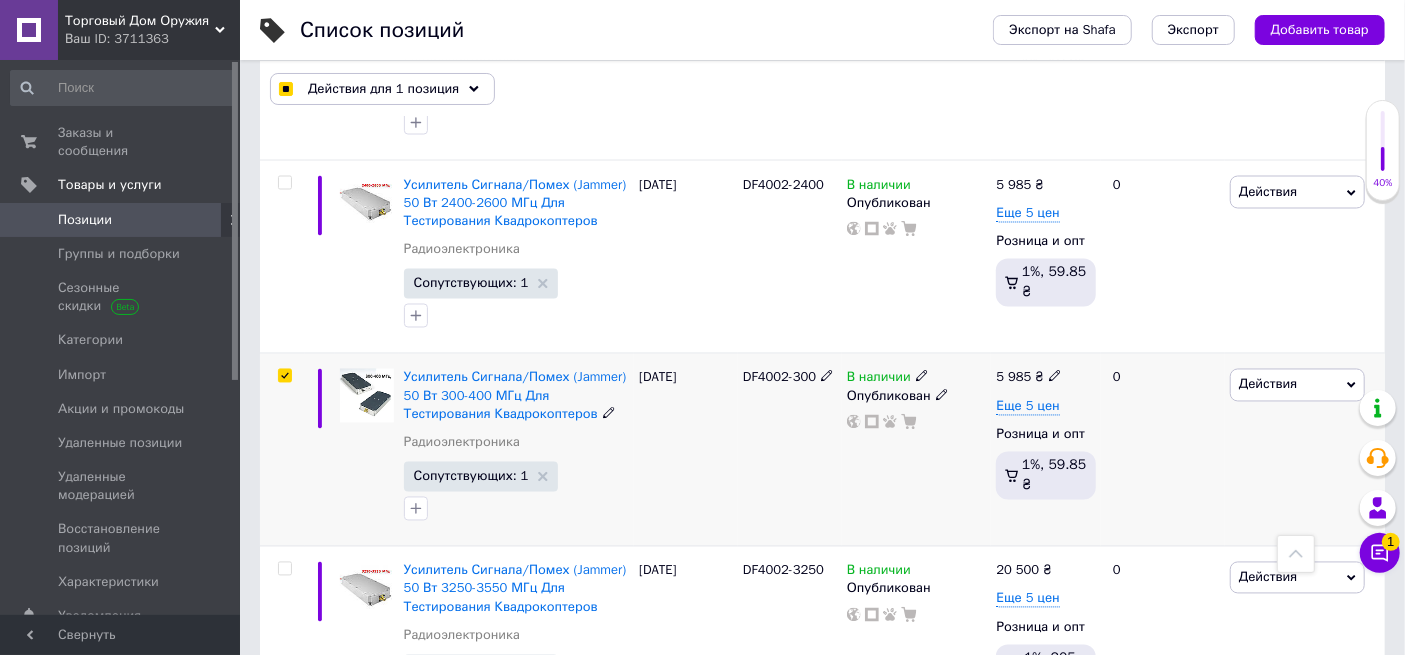 click on "Действия" at bounding box center [1297, 385] 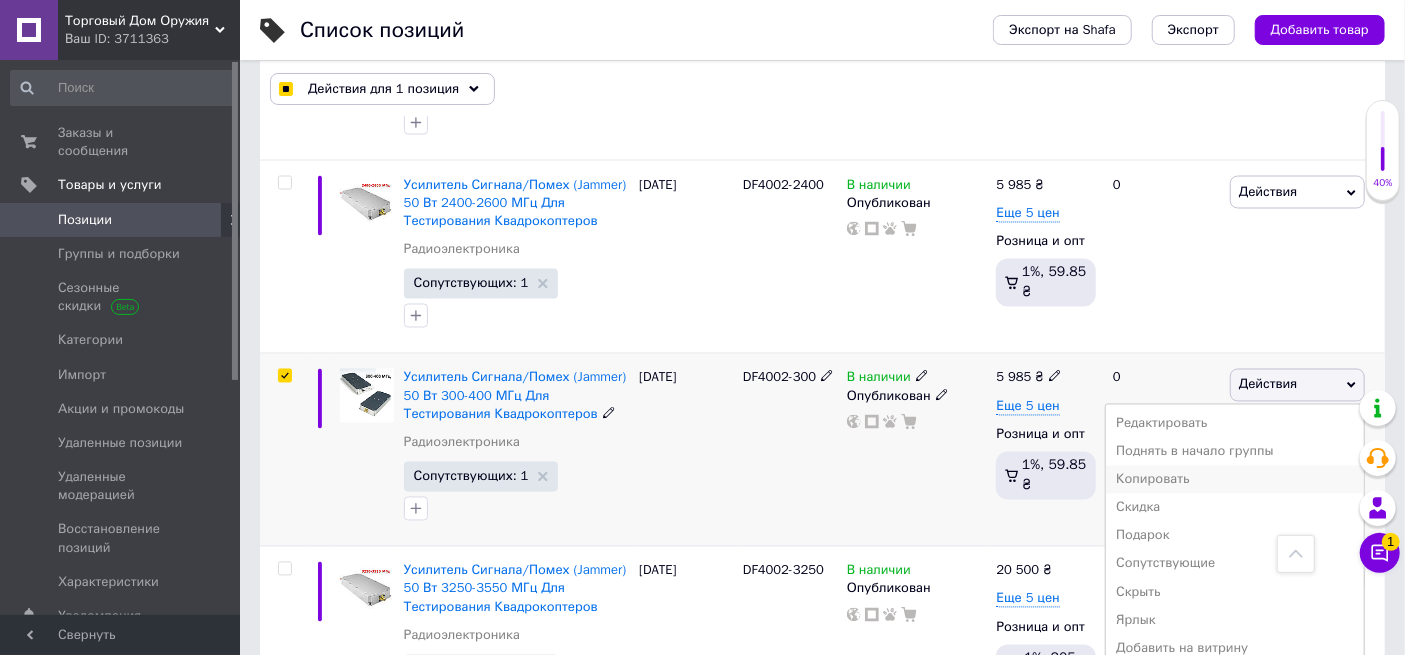 click on "Копировать" at bounding box center [1235, 480] 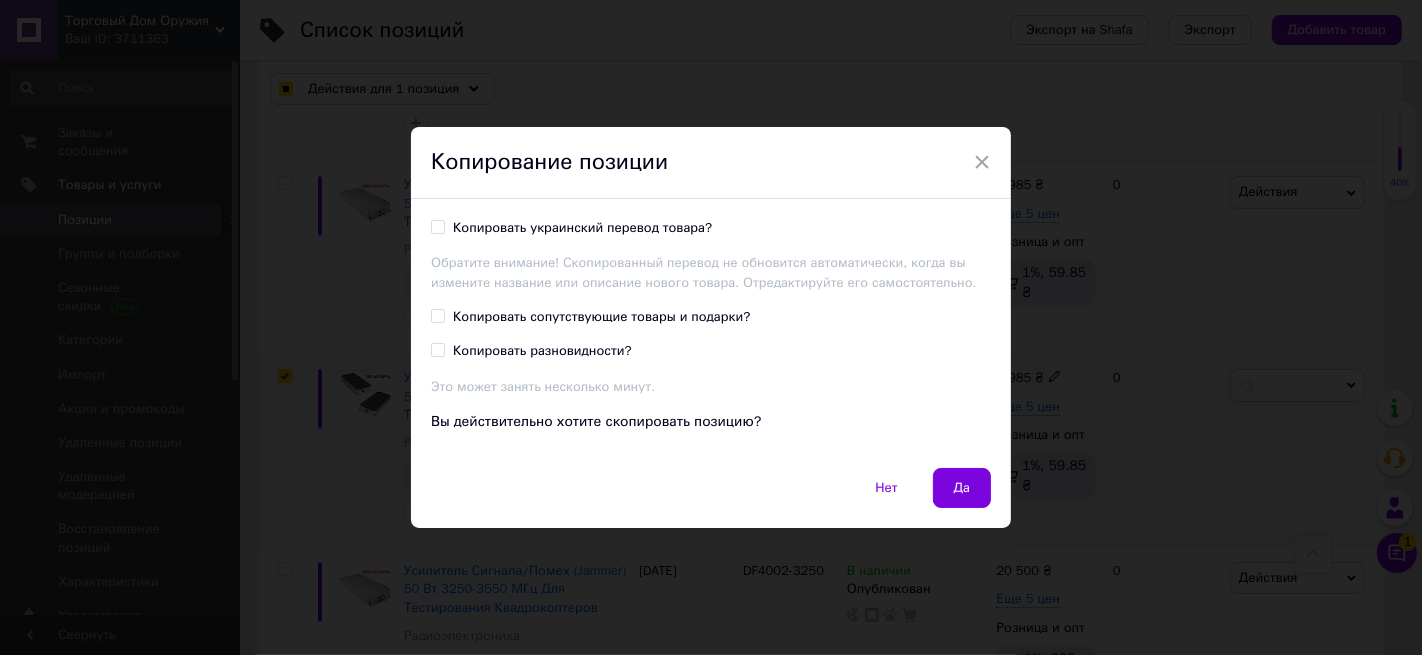 click on "Копировать украинский перевод товара?" at bounding box center [437, 226] 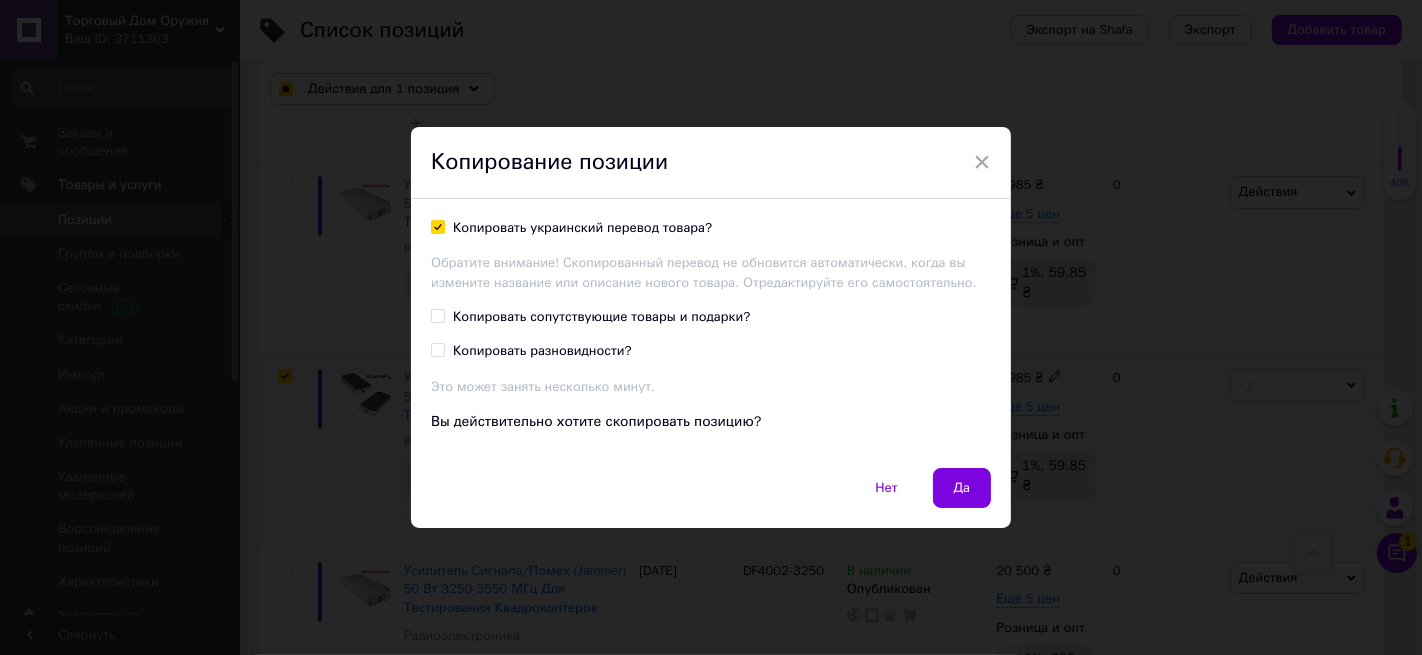 checkbox on "true" 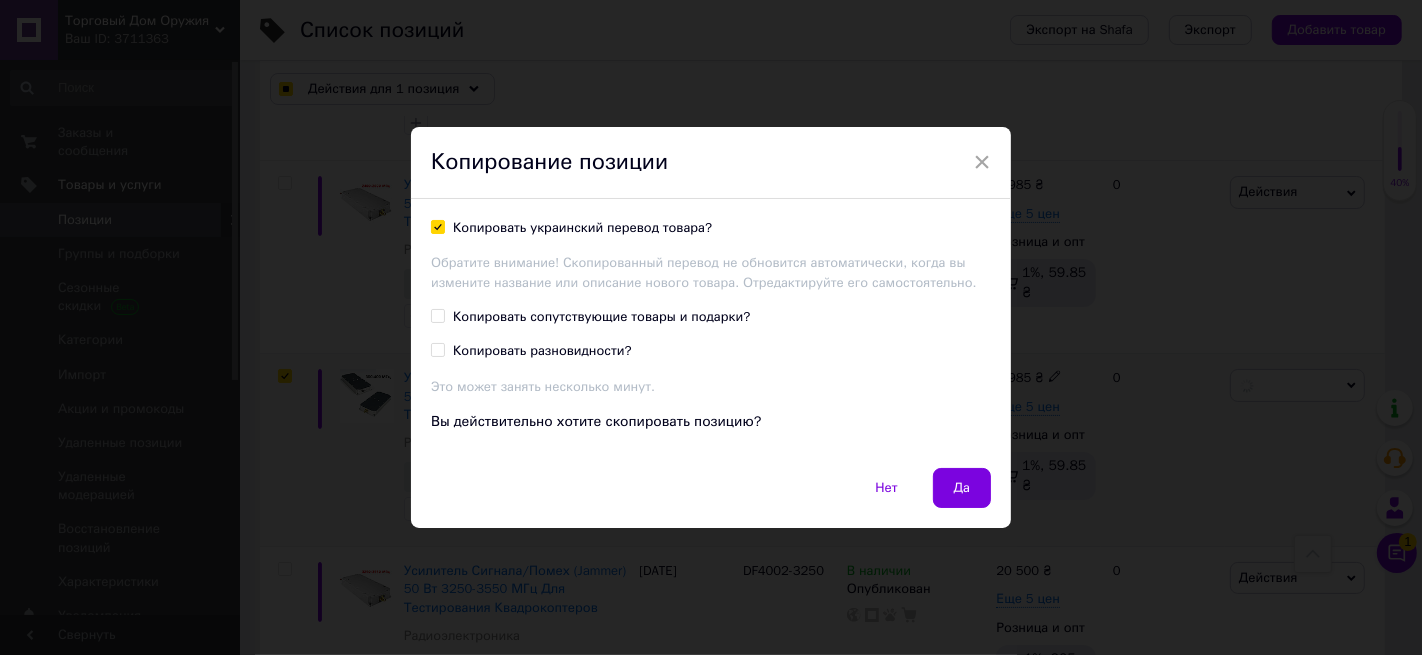 checkbox on "true" 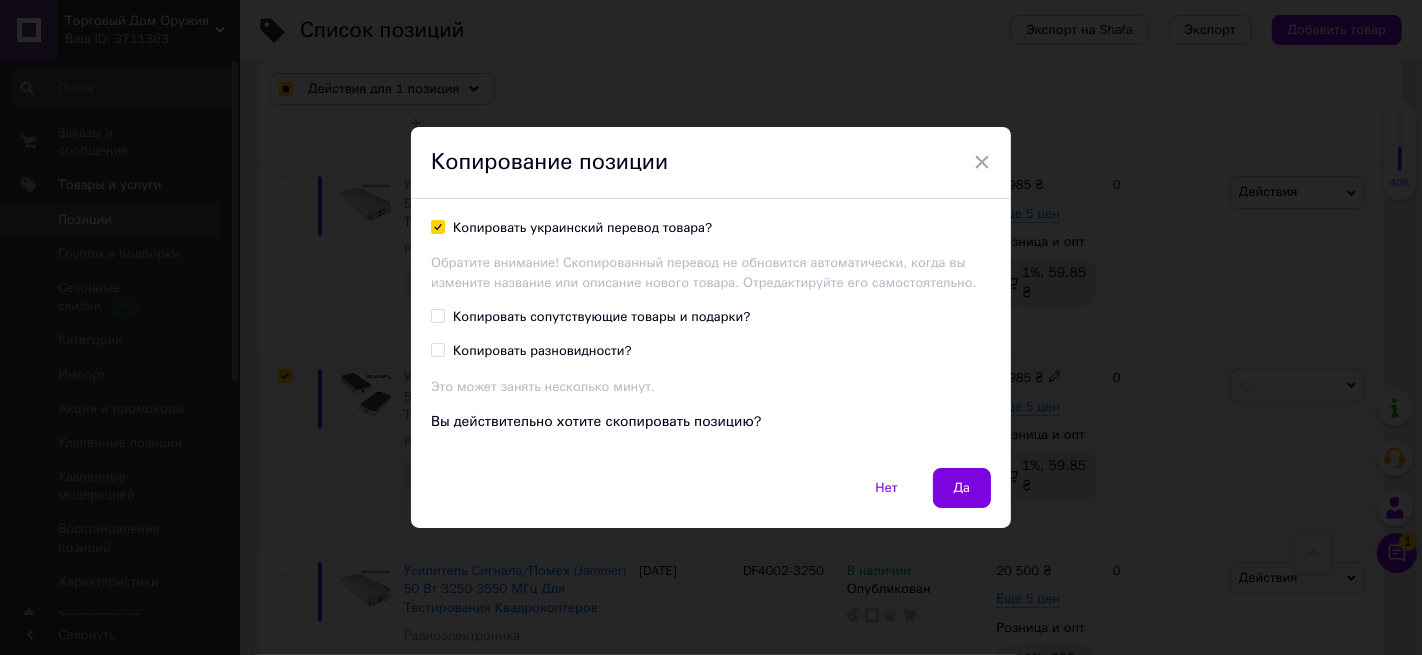 click on "Копировать сопутствующие товары и подарки?" at bounding box center [437, 315] 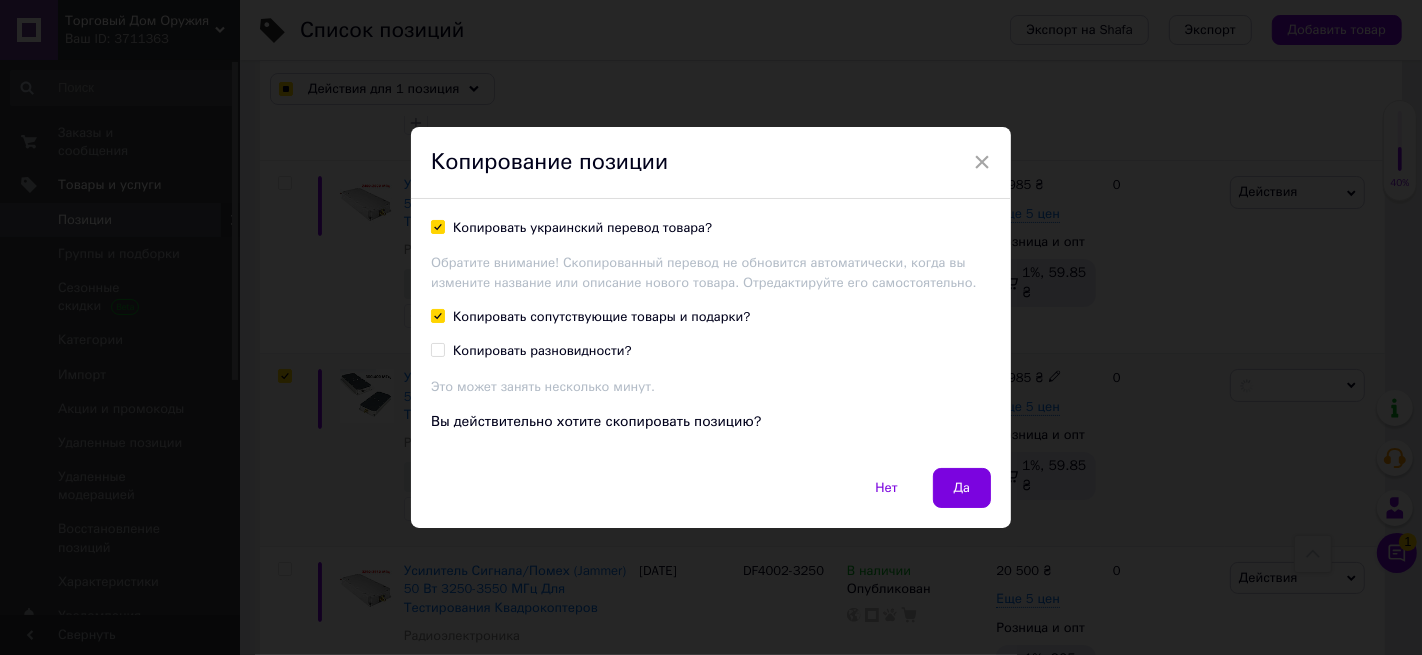 checkbox on "true" 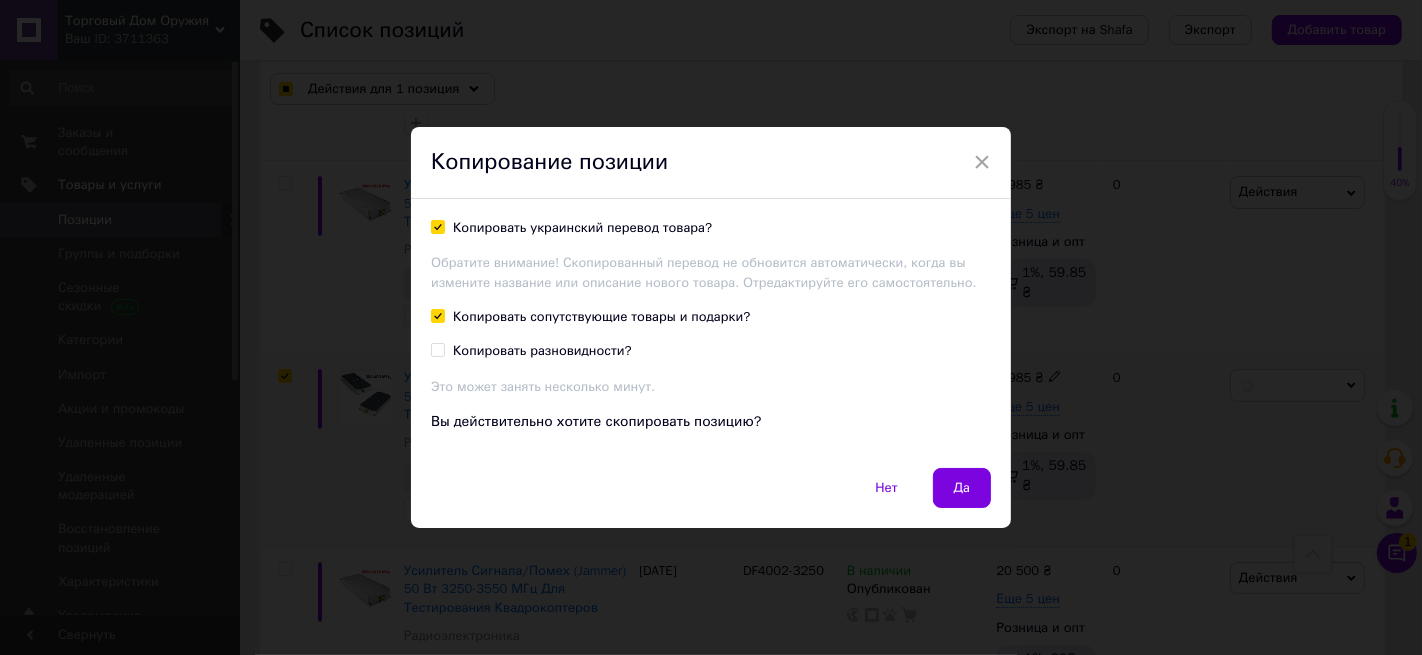 click on "Копировать разновидности?" at bounding box center [437, 349] 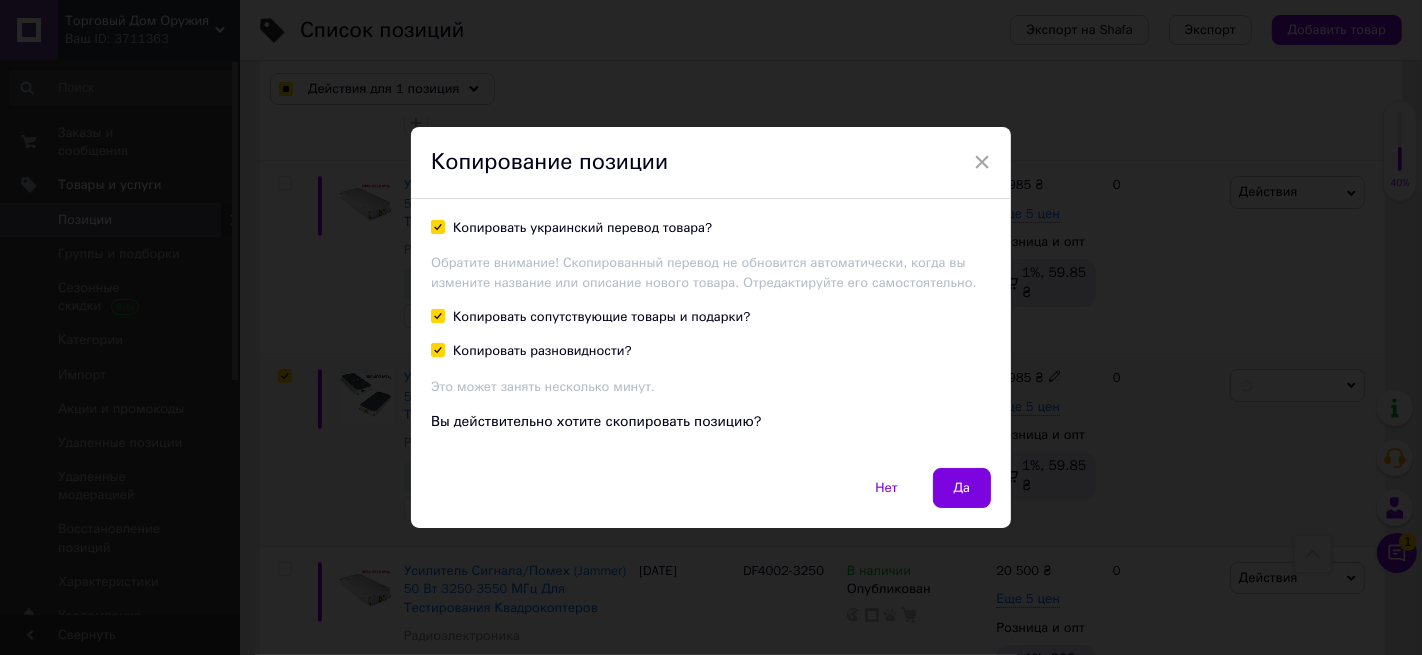 checkbox on "true" 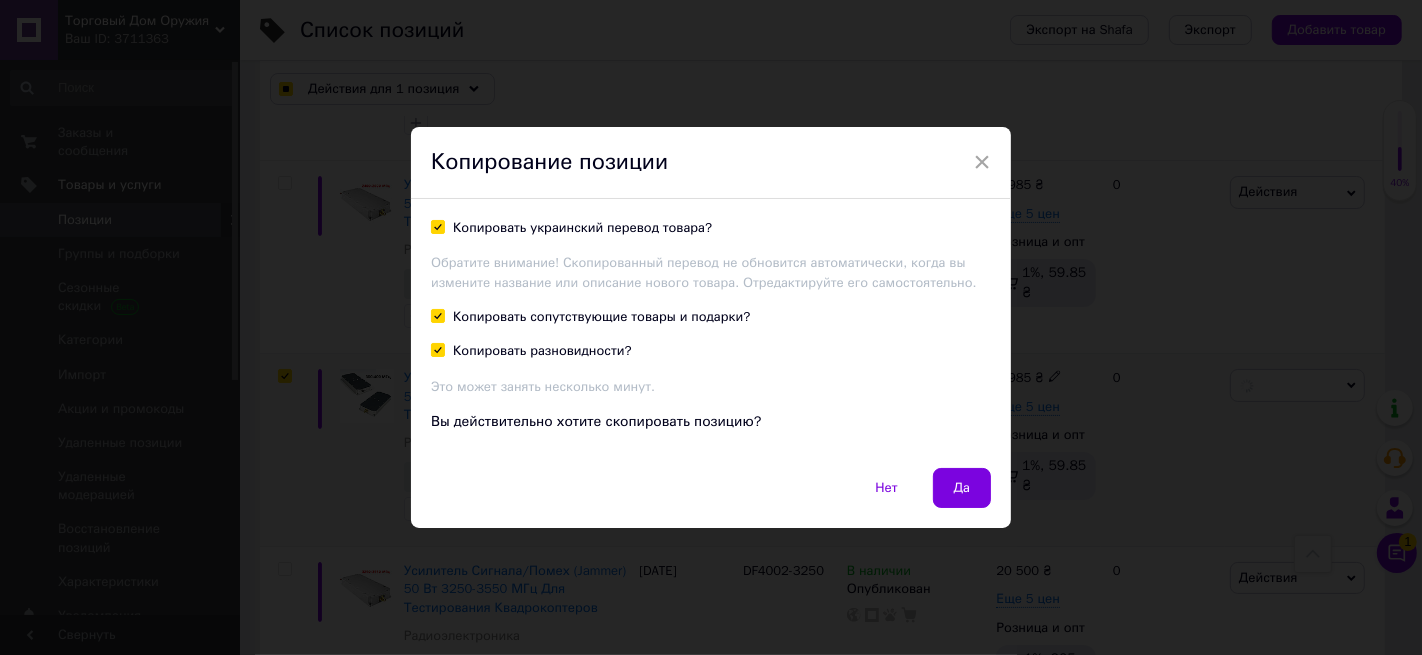 checkbox on "true" 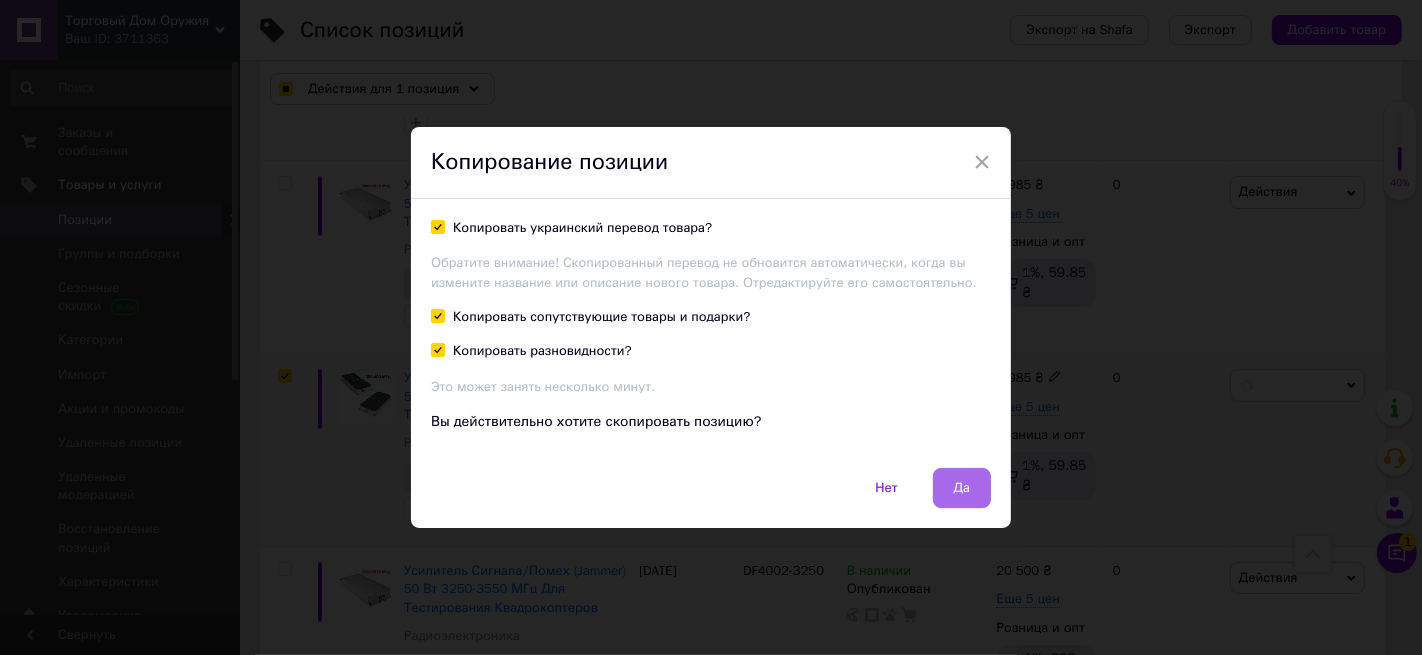 click on "Да" at bounding box center [962, 488] 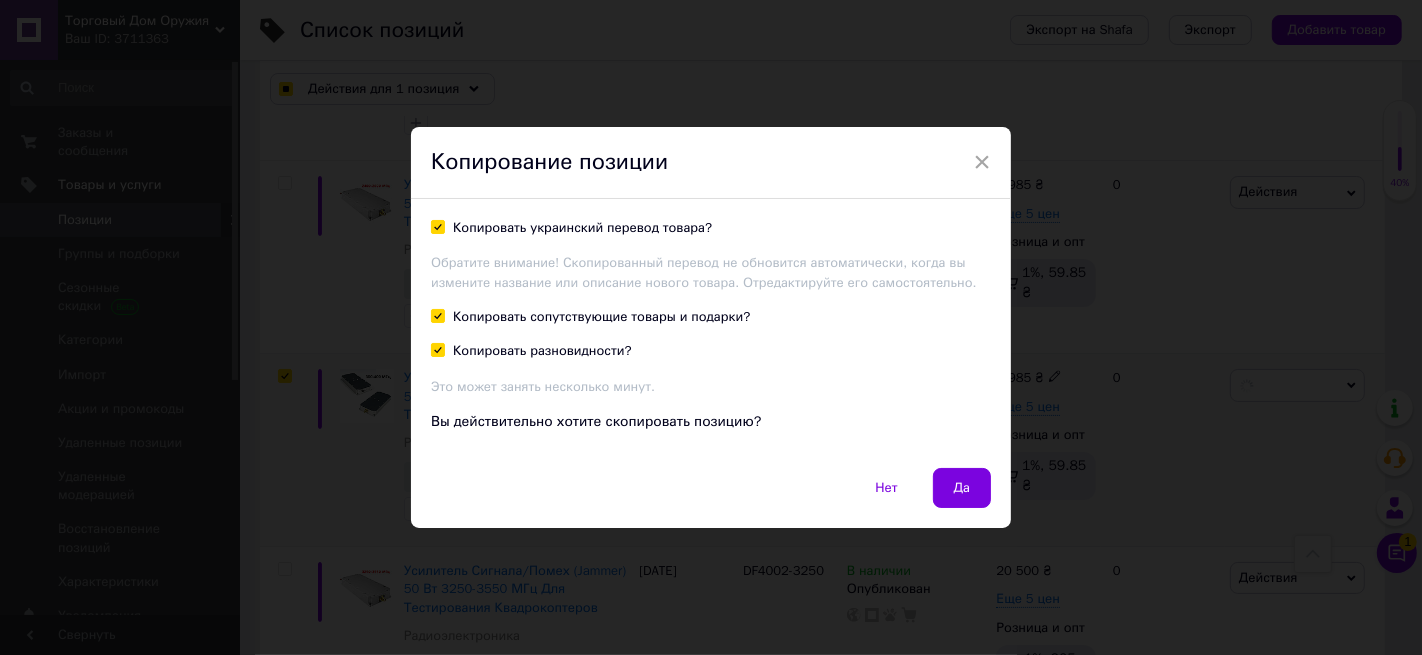 checkbox on "true" 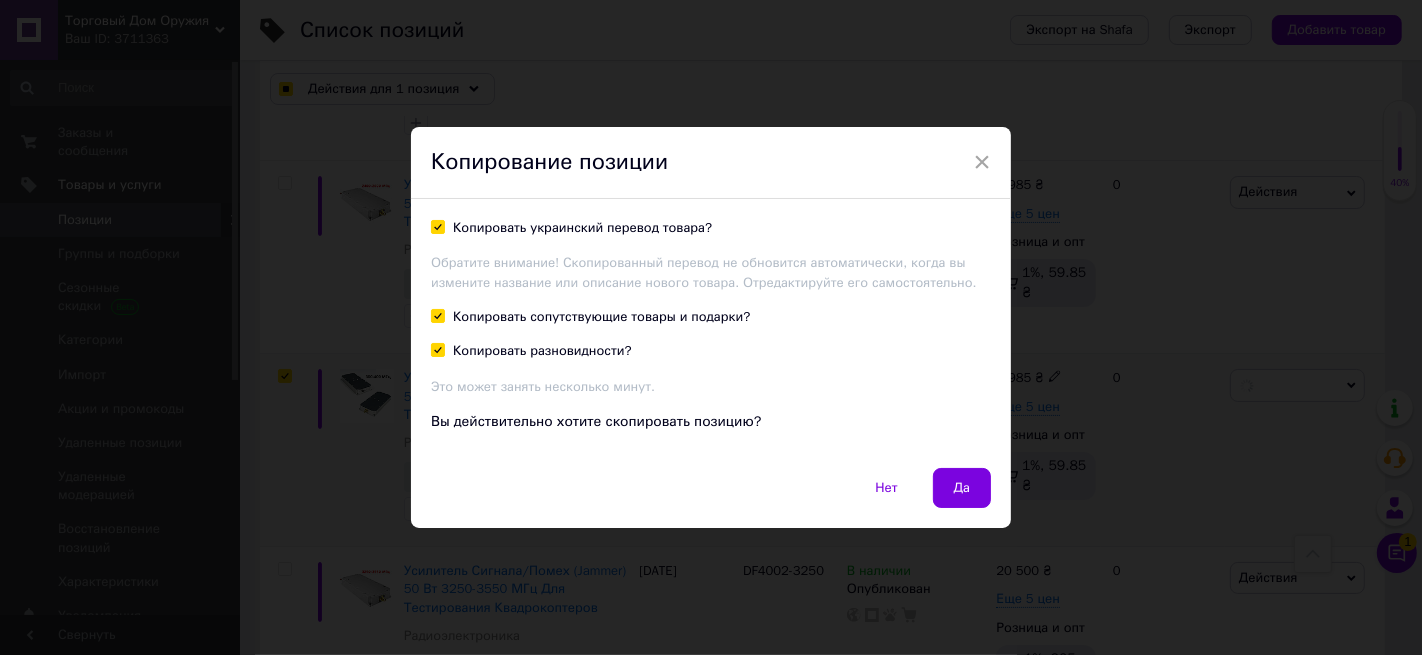 checkbox on "true" 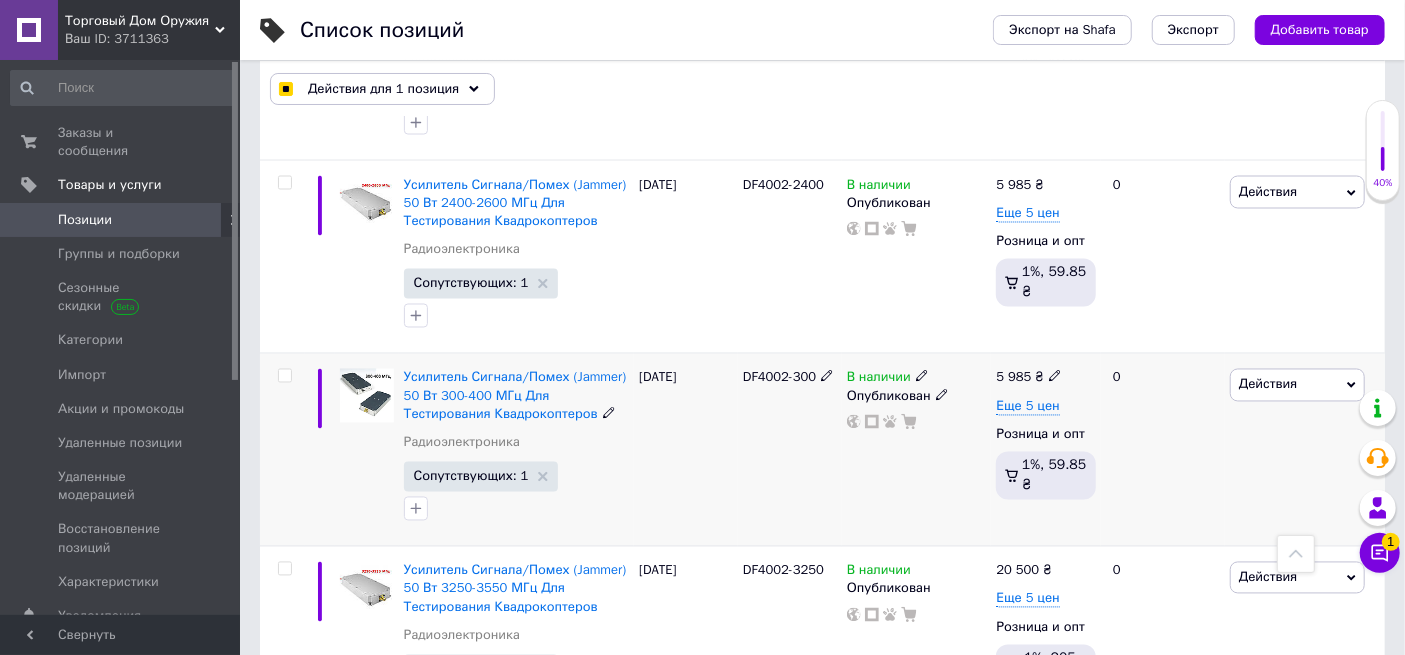 checkbox on "false" 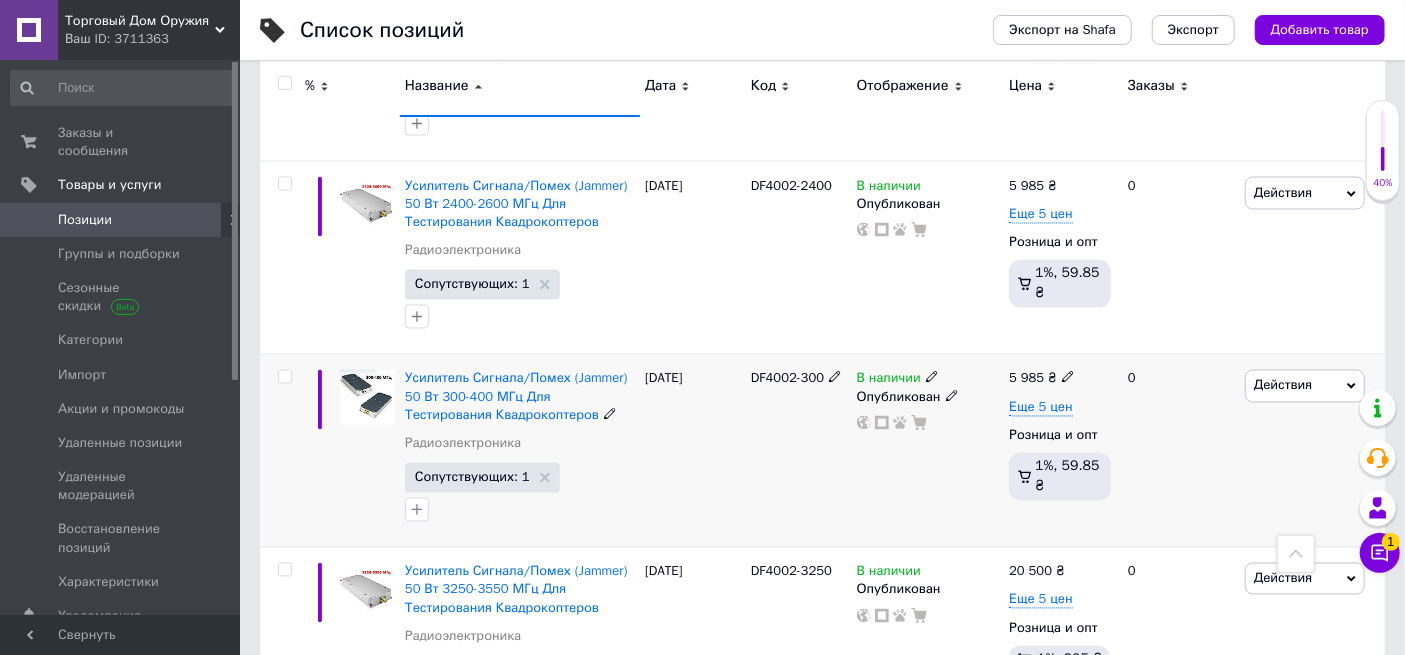 scroll, scrollTop: 1888, scrollLeft: 0, axis: vertical 